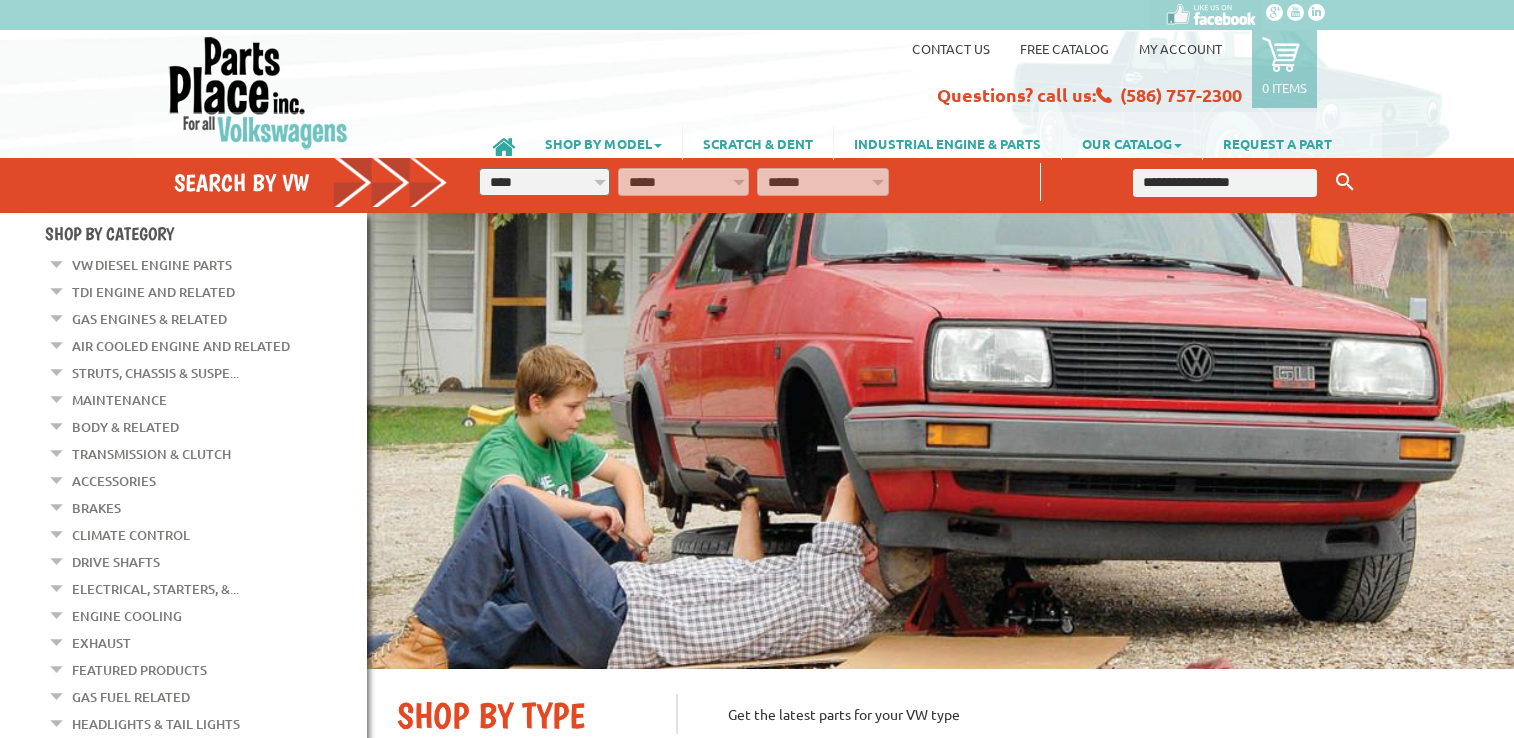 scroll, scrollTop: 0, scrollLeft: 0, axis: both 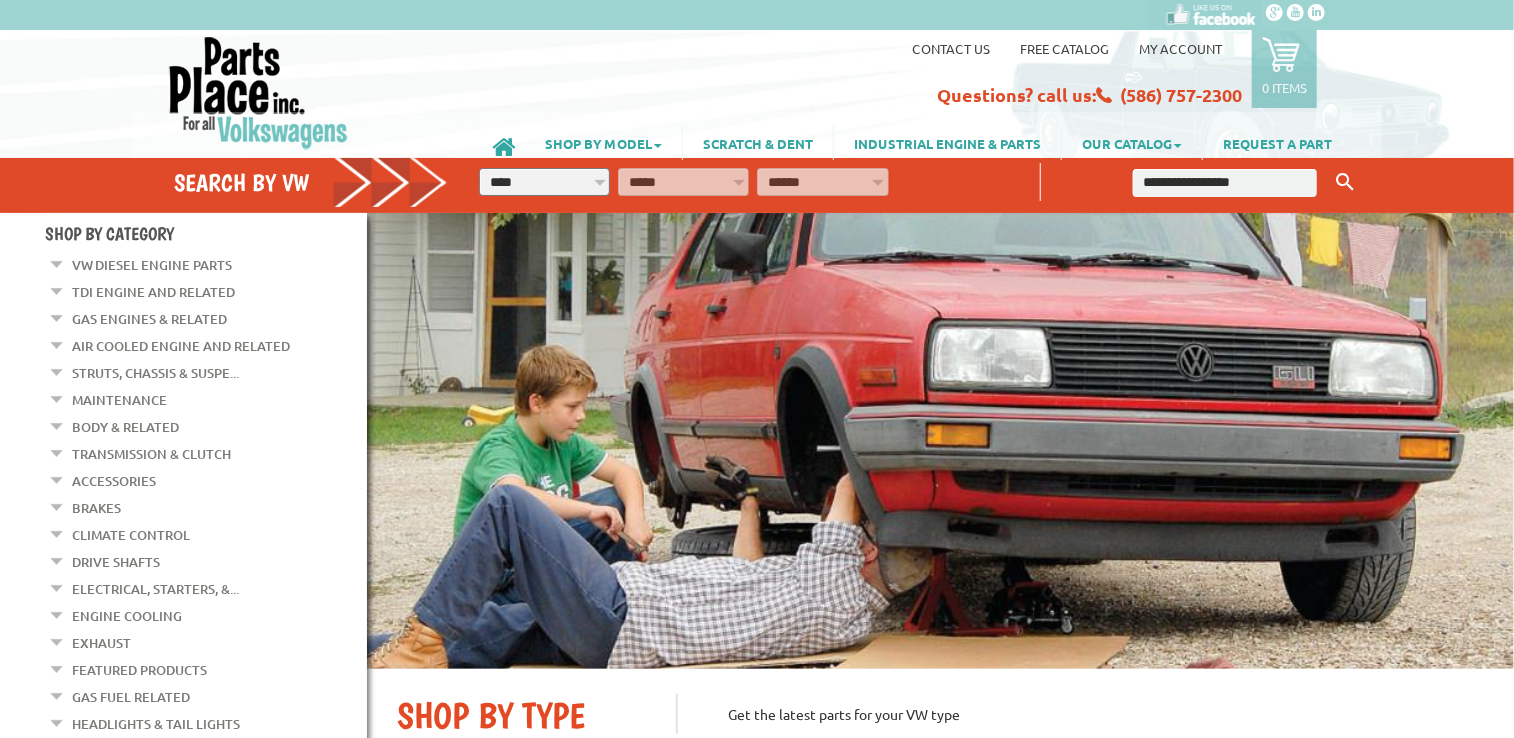 click on "Gas Fuel Related" at bounding box center (131, 697) 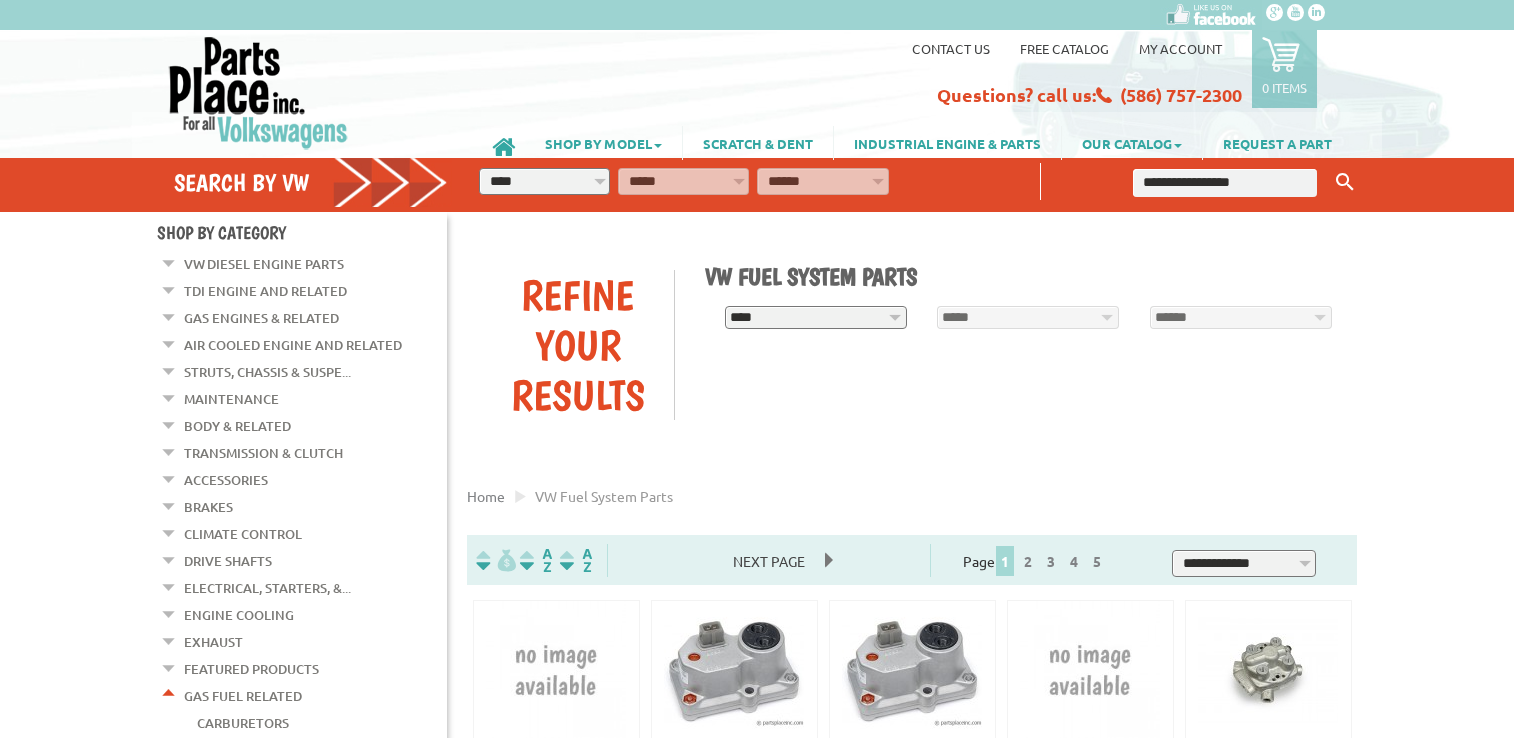 scroll, scrollTop: 0, scrollLeft: 0, axis: both 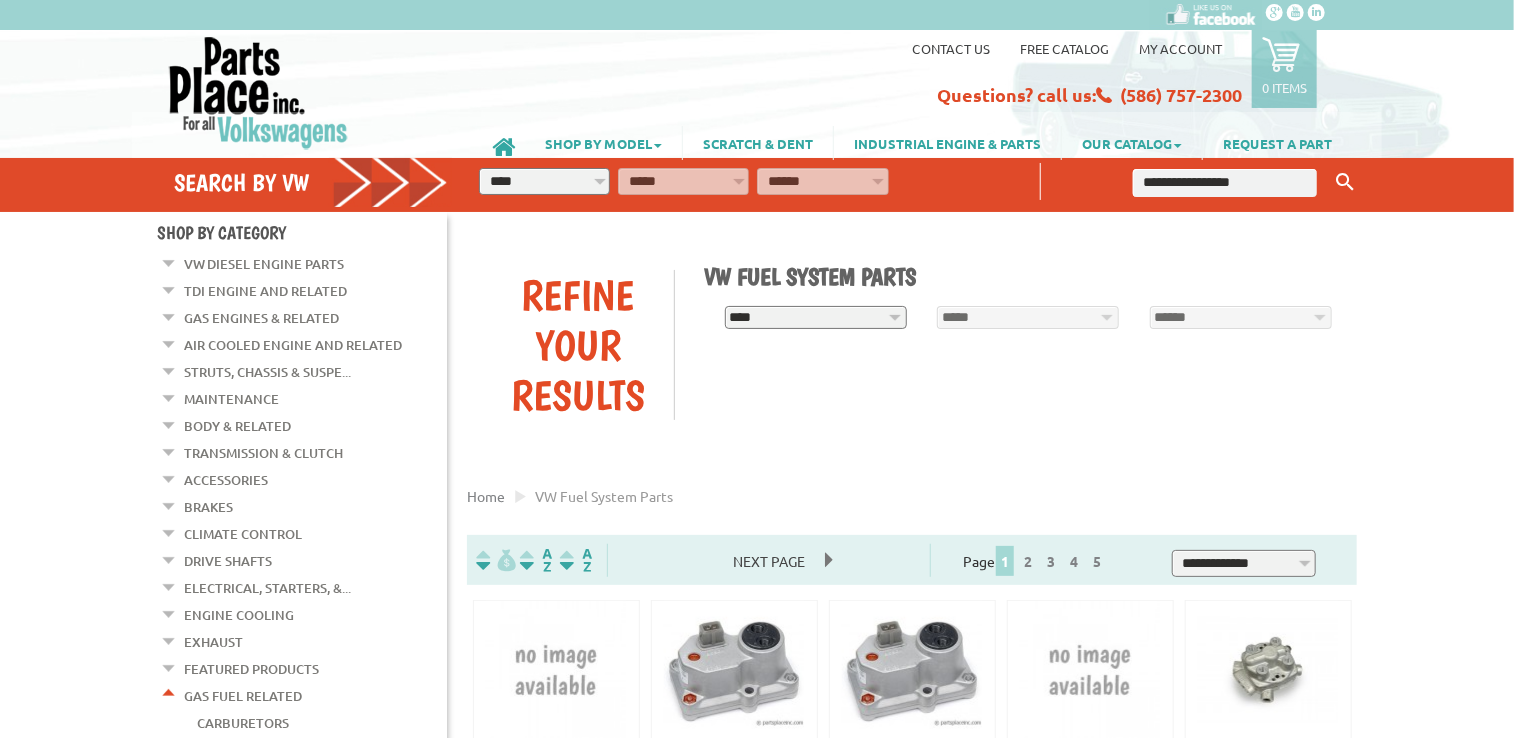 click on "**********" at bounding box center [544, 181] 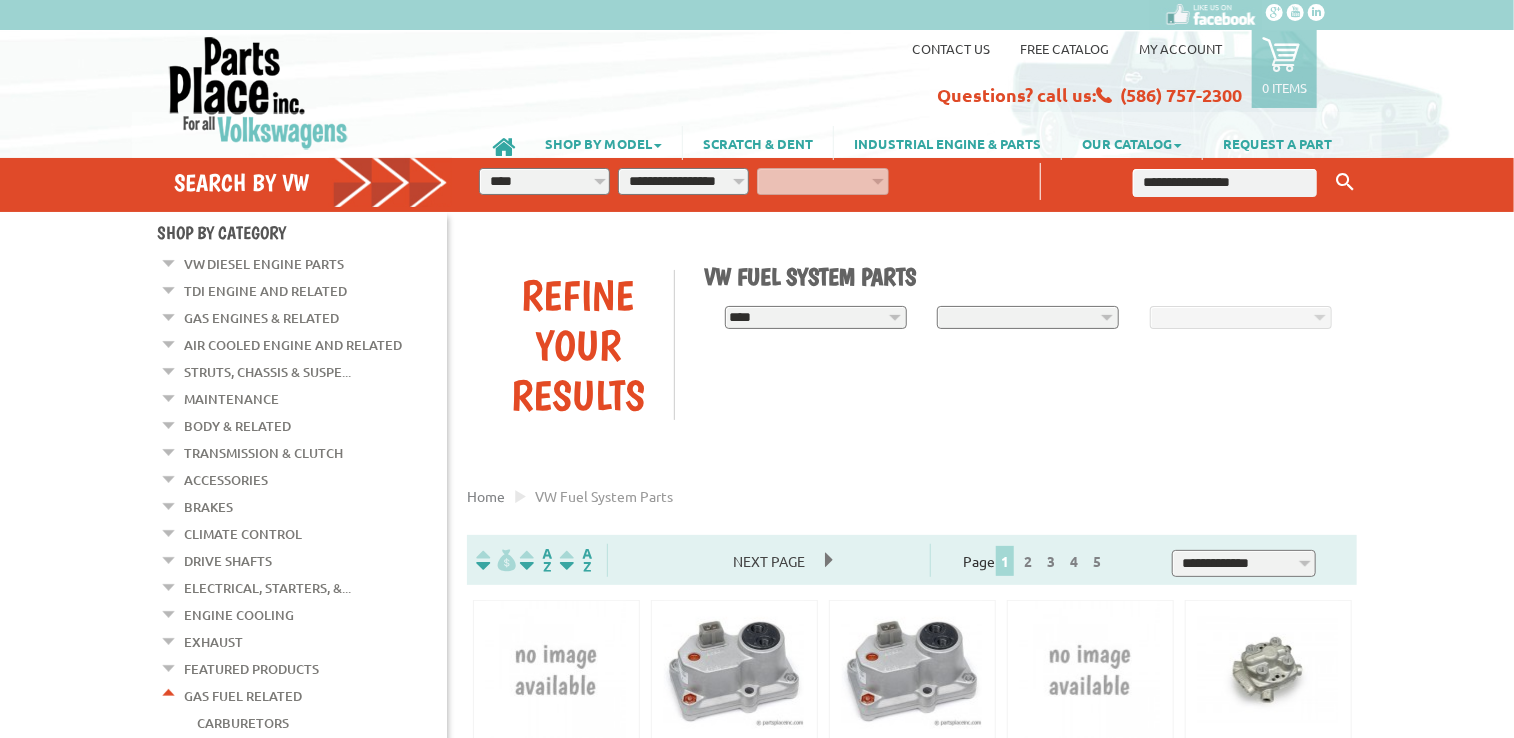 click on "**********" at bounding box center [683, 181] 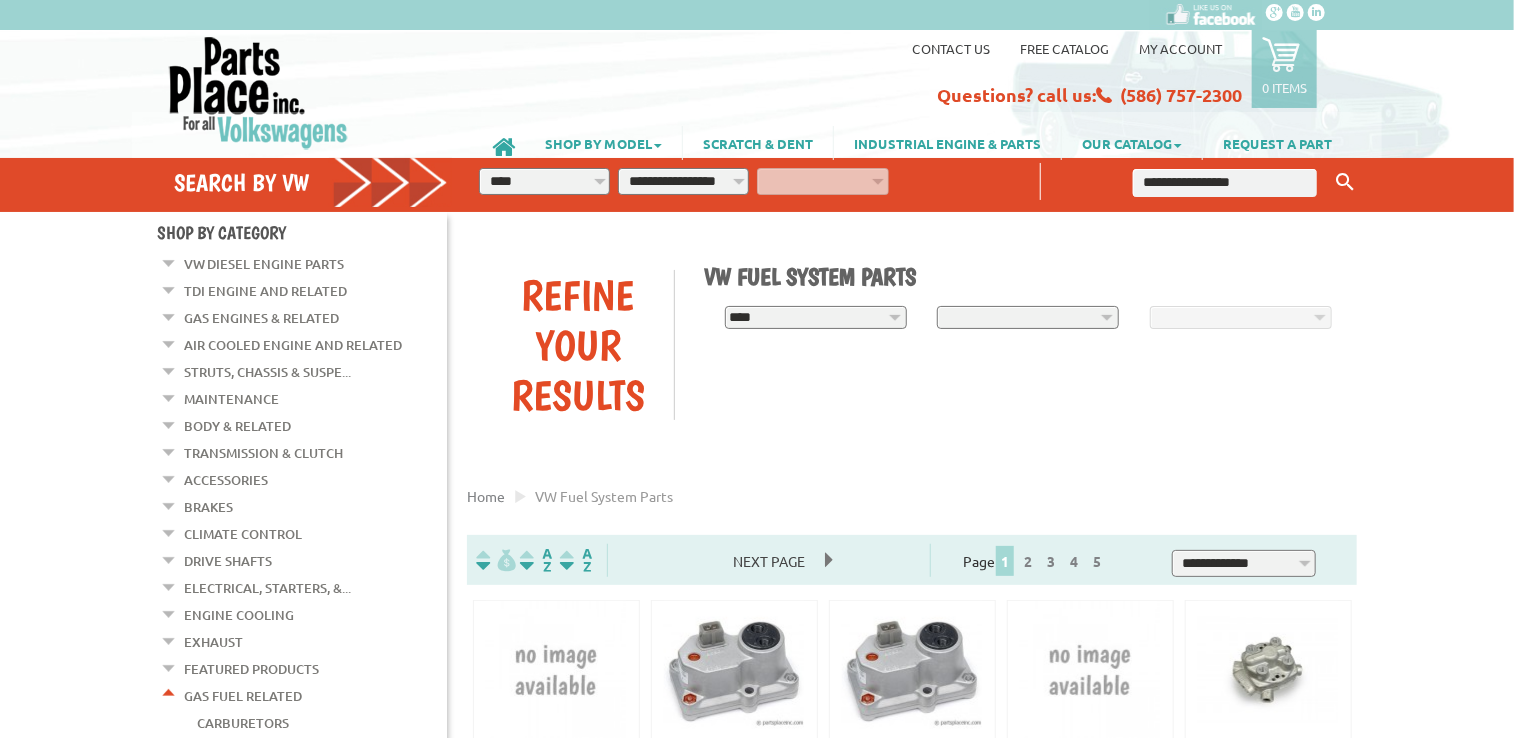 select on "*********" 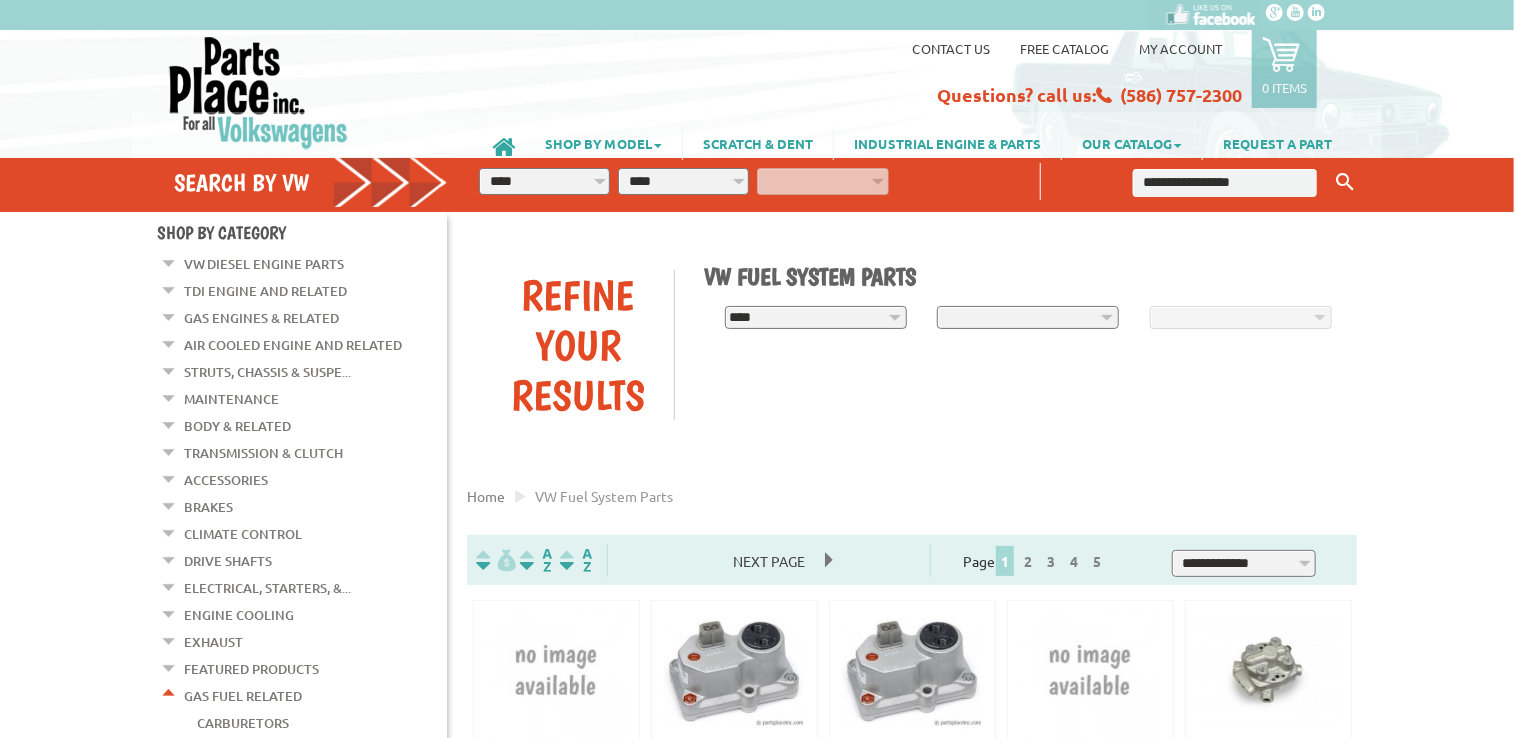 click on "**********" at bounding box center [683, 181] 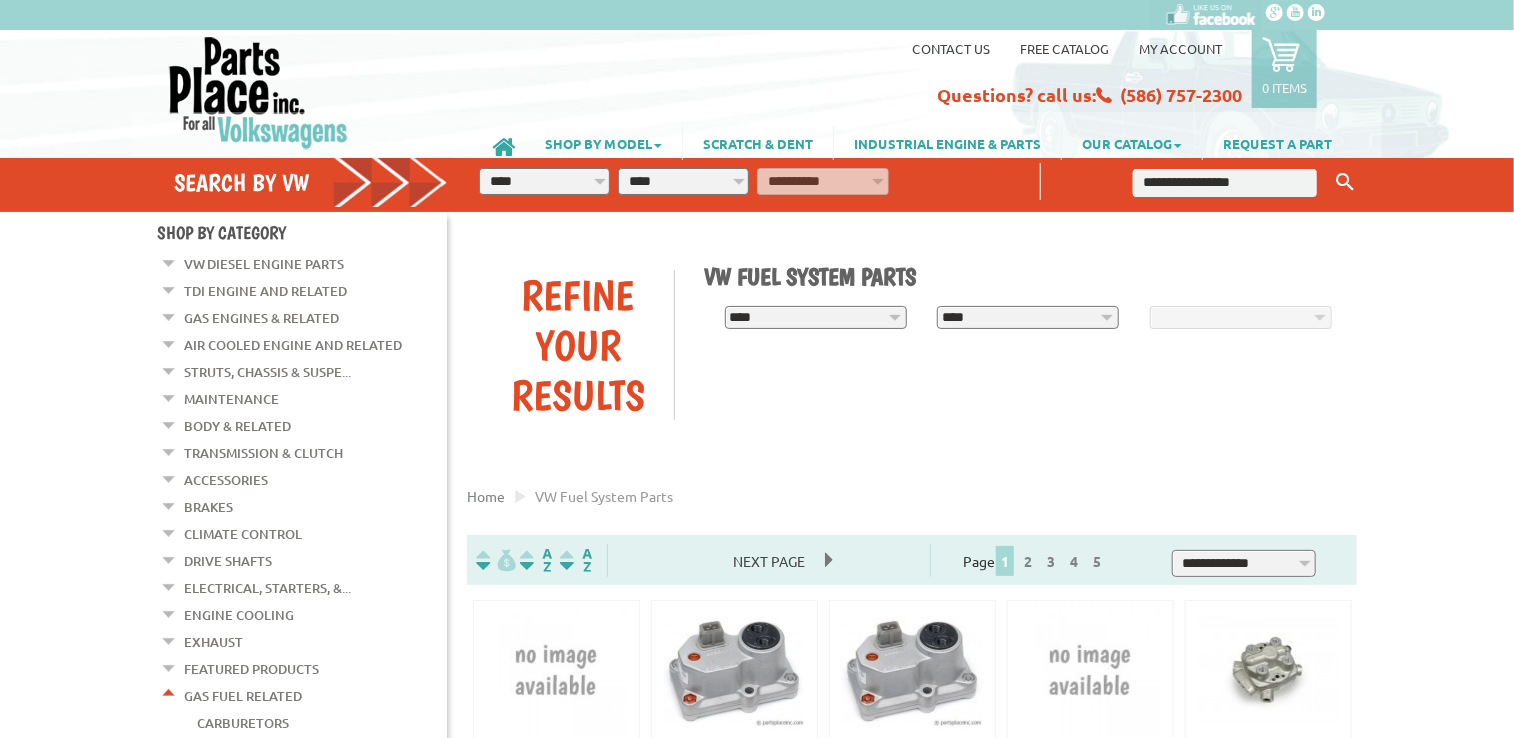 select on "*********" 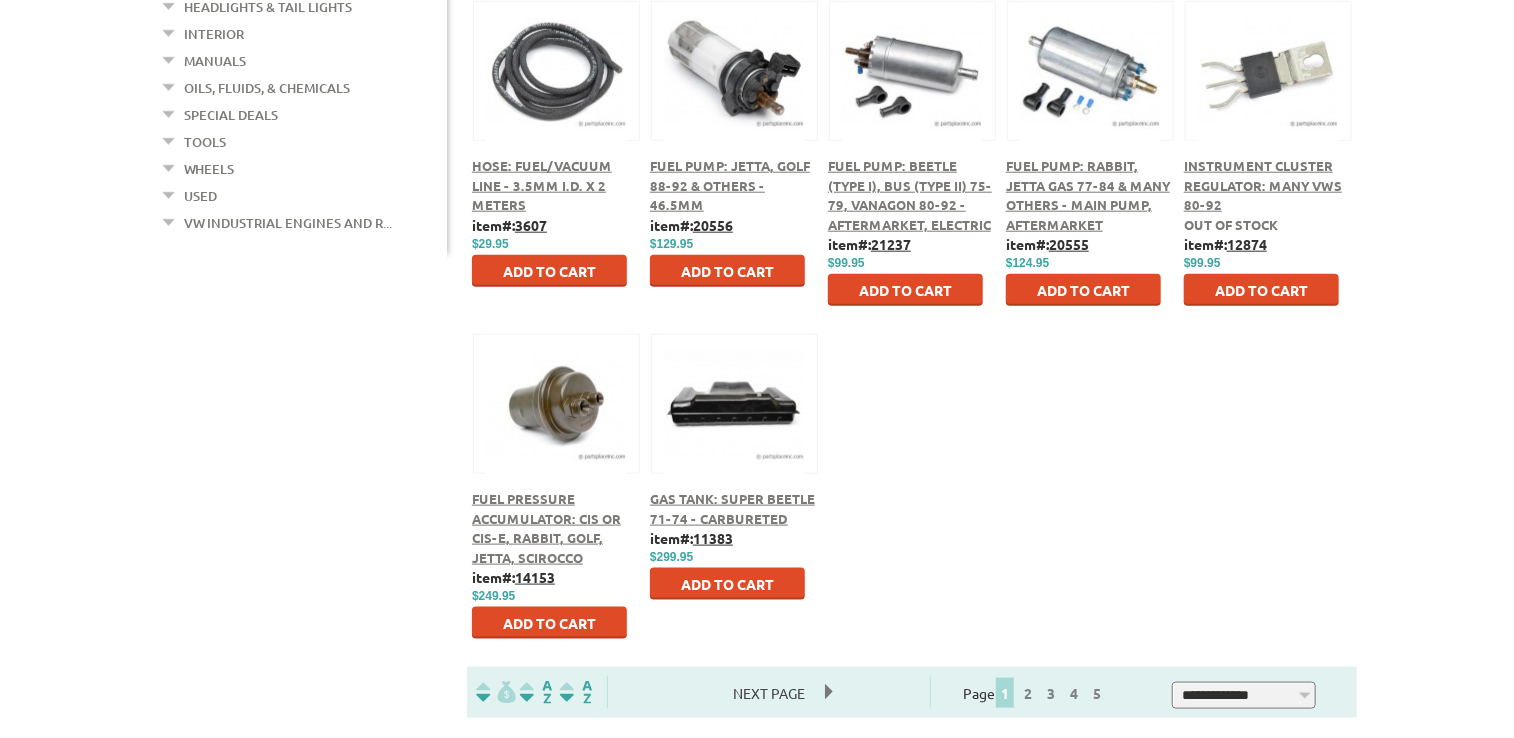 scroll, scrollTop: 938, scrollLeft: 0, axis: vertical 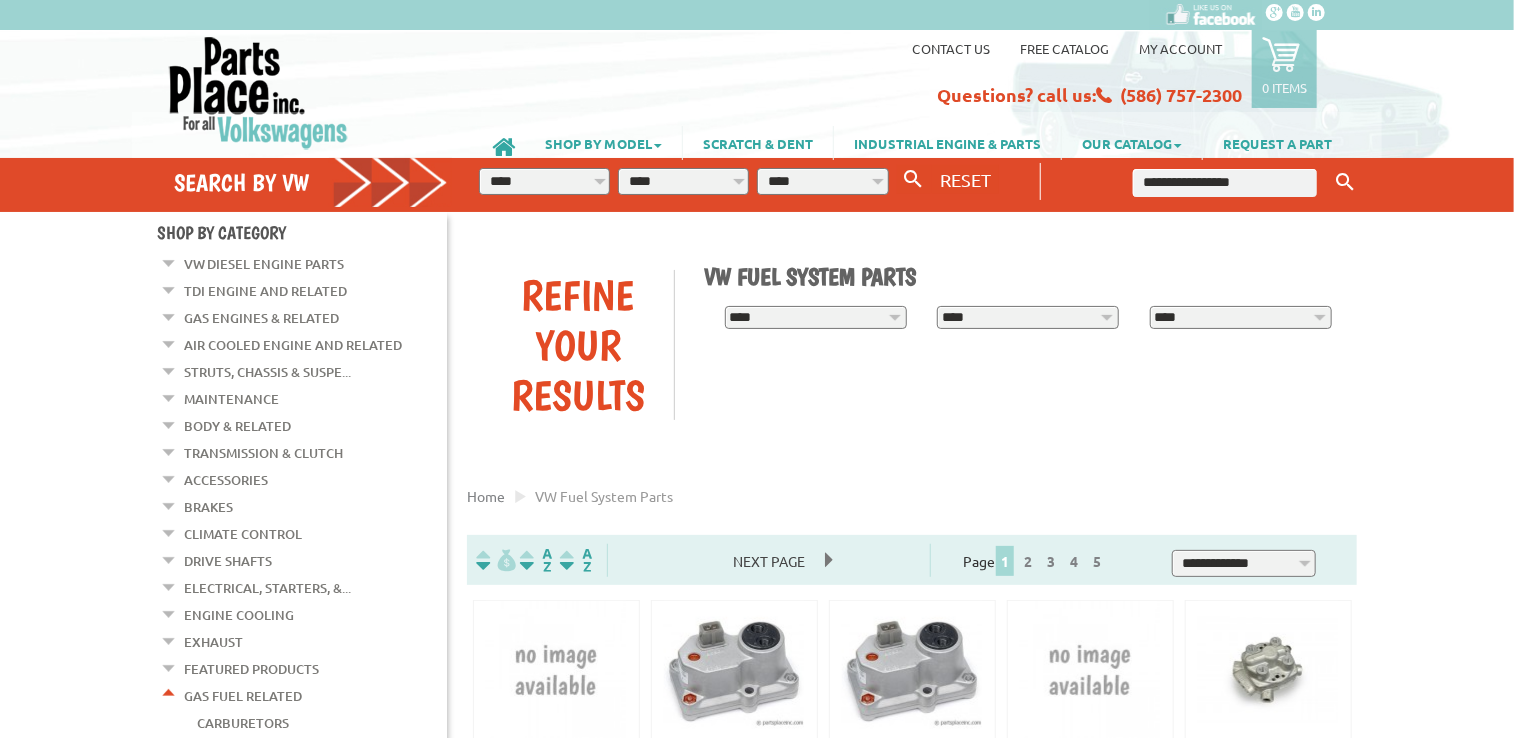 click at bounding box center [1225, 183] 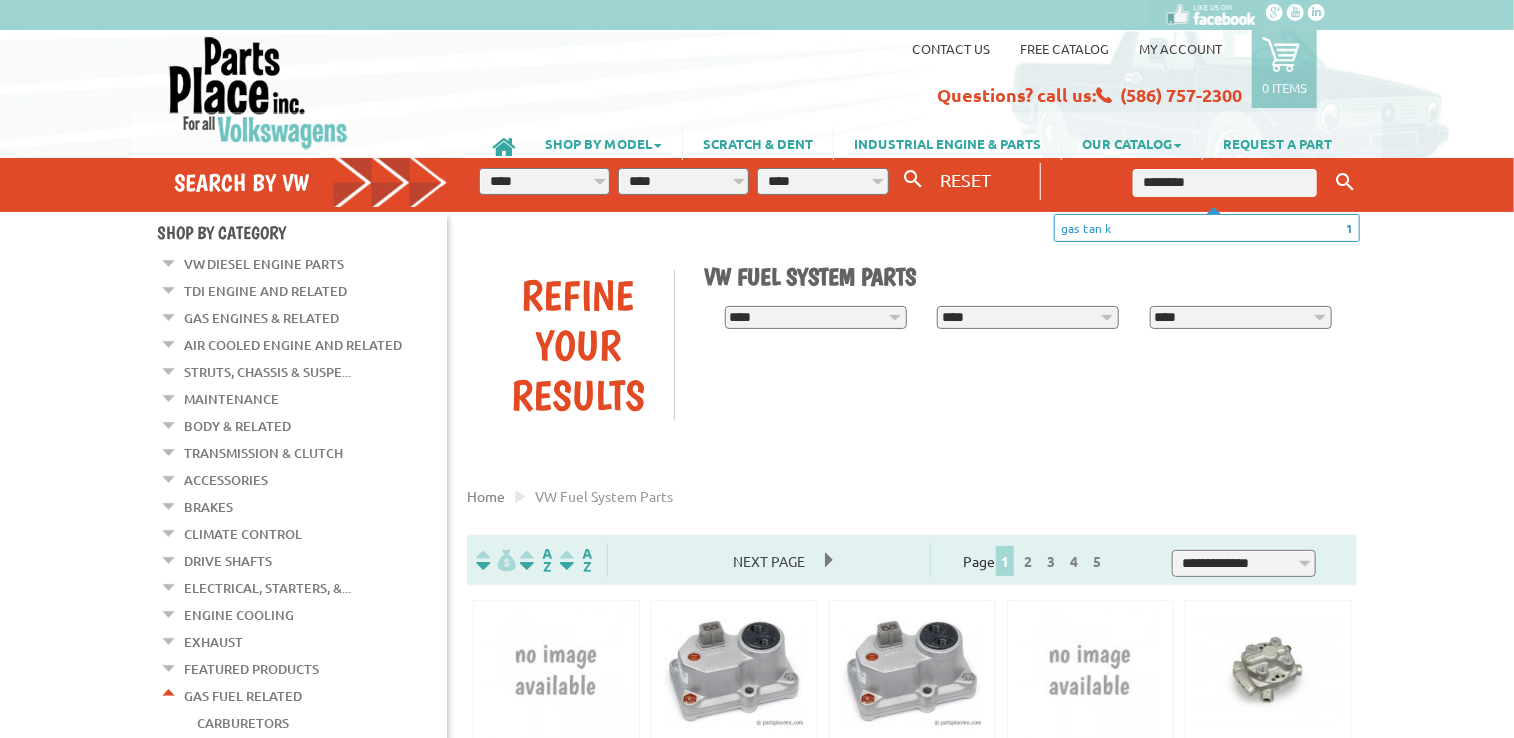 click on "********" at bounding box center [1225, 183] 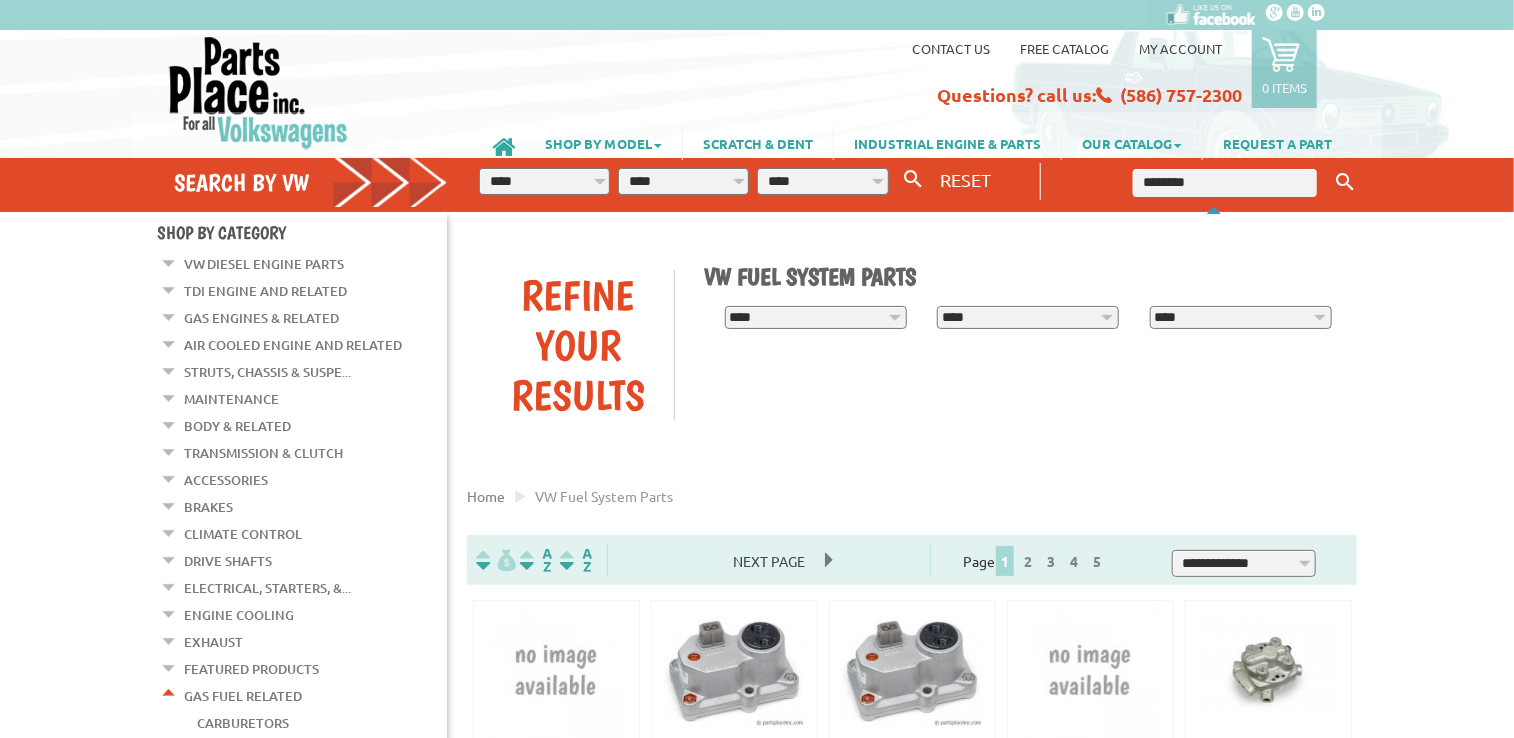 click on "********" at bounding box center (1225, 183) 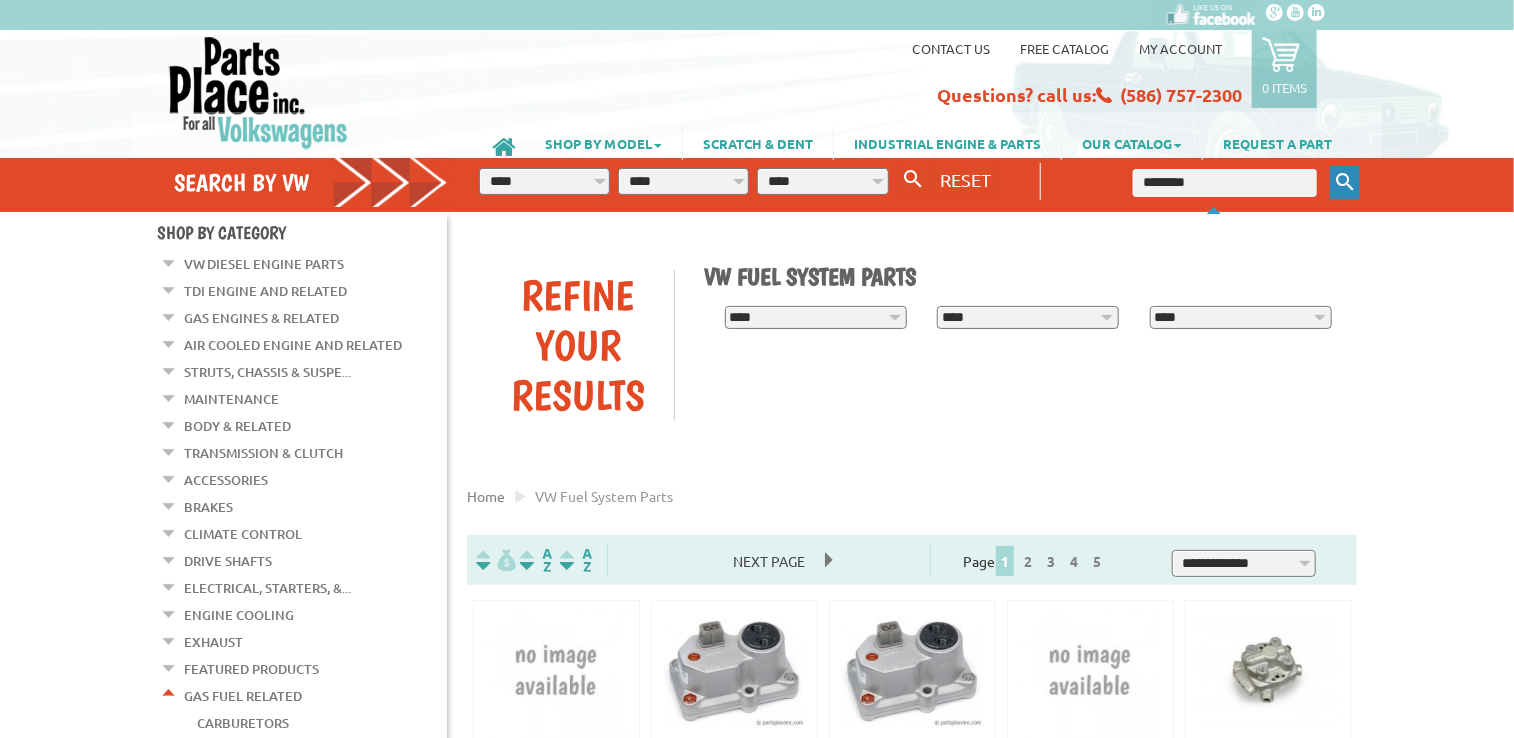 type on "********" 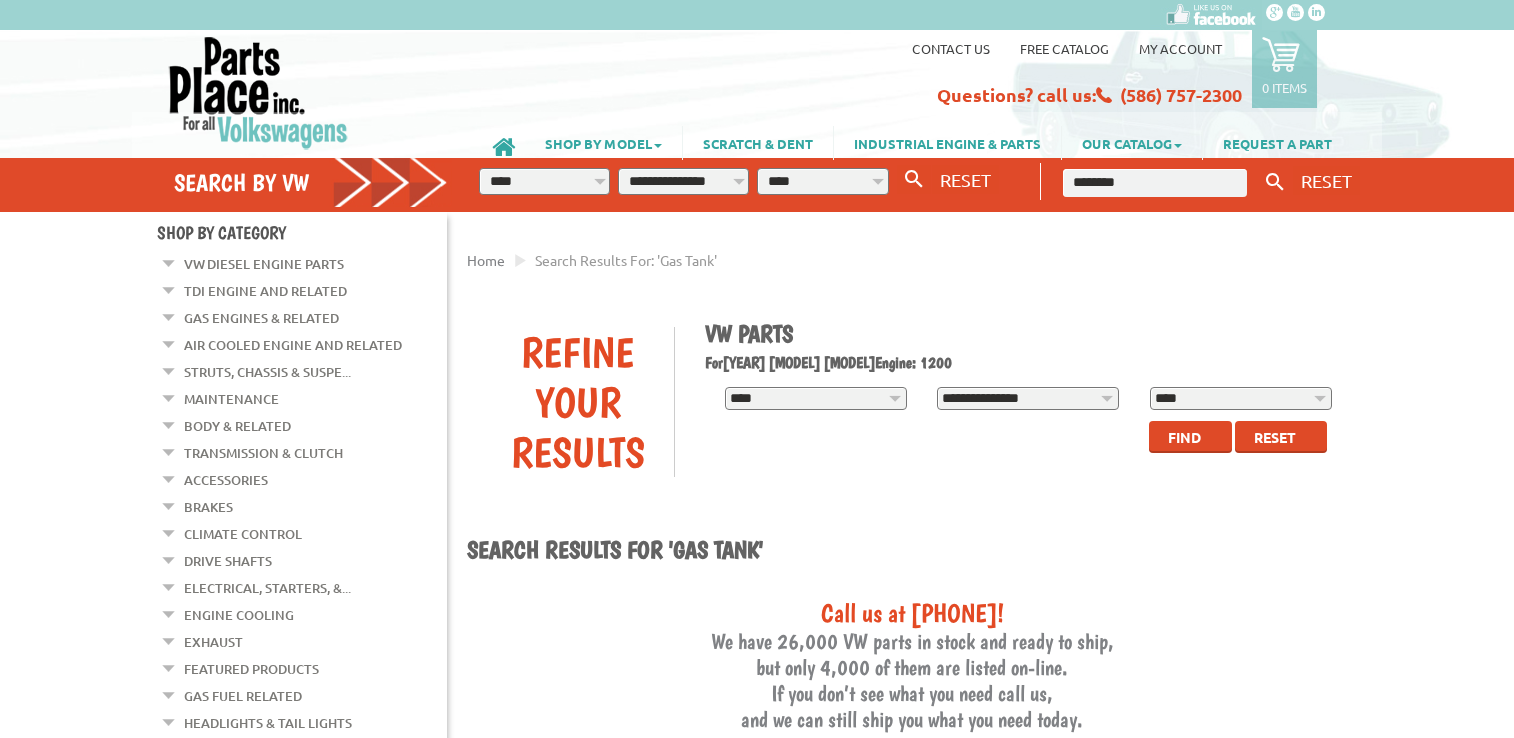 scroll, scrollTop: 0, scrollLeft: 0, axis: both 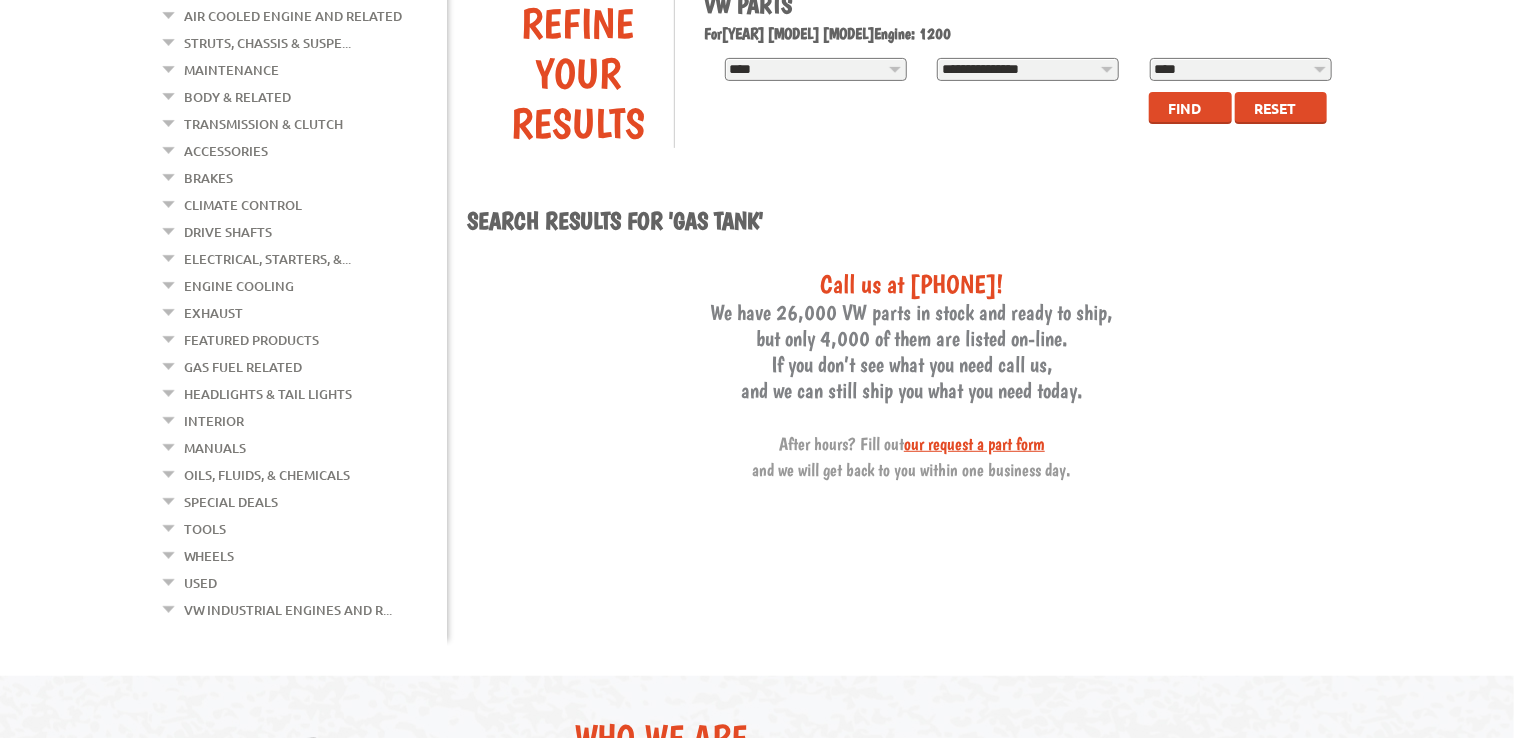 click on "our request a part form" at bounding box center (974, 443) 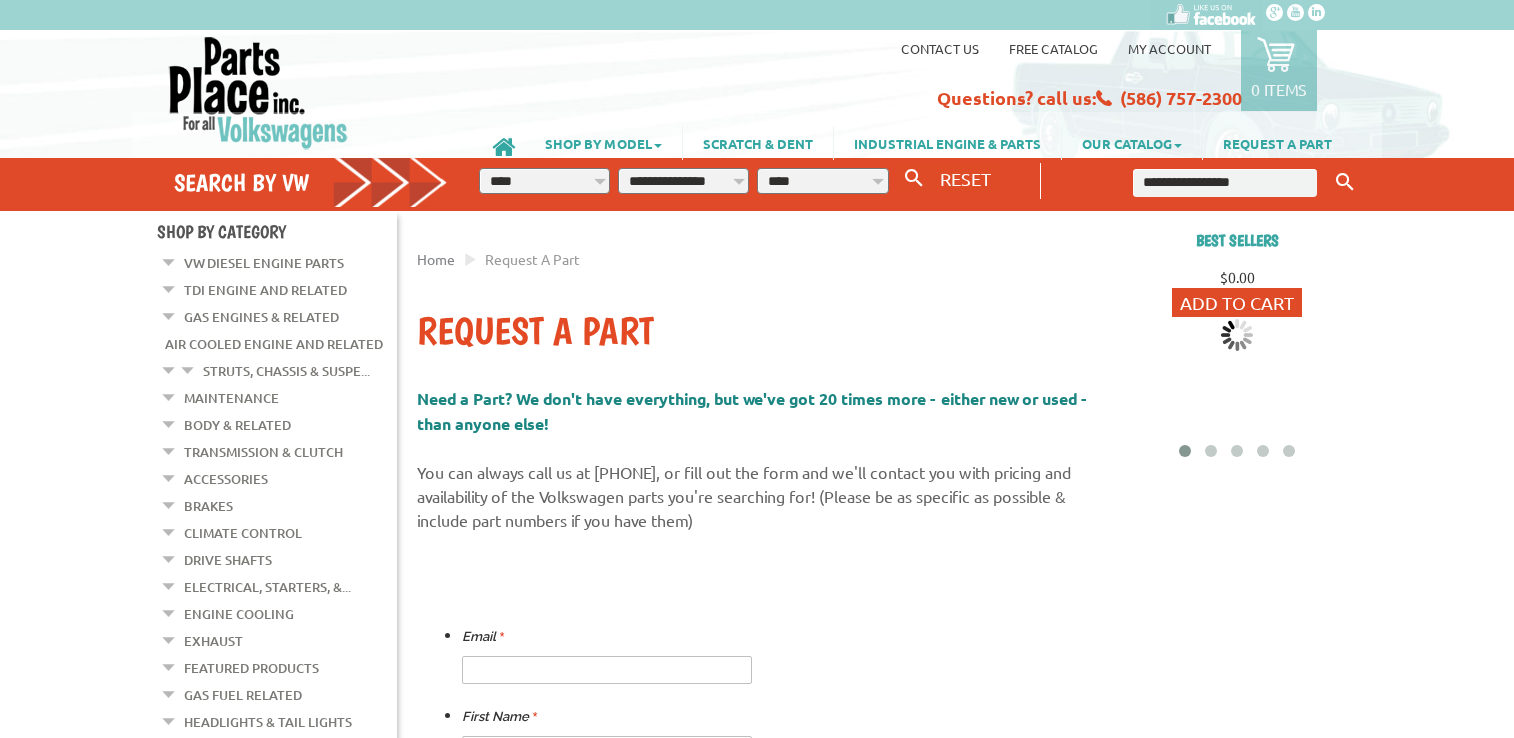 scroll, scrollTop: 0, scrollLeft: 0, axis: both 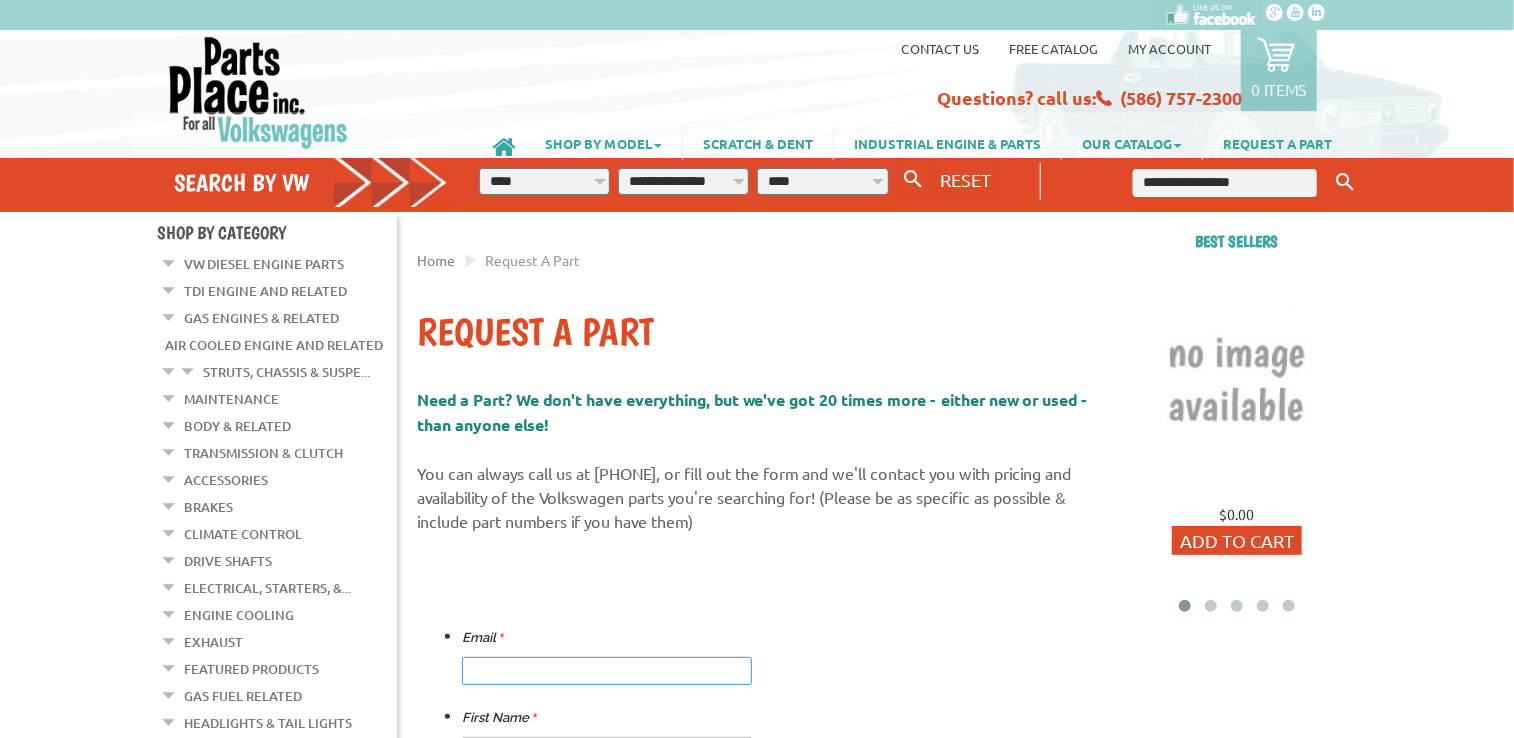 click at bounding box center [607, 671] 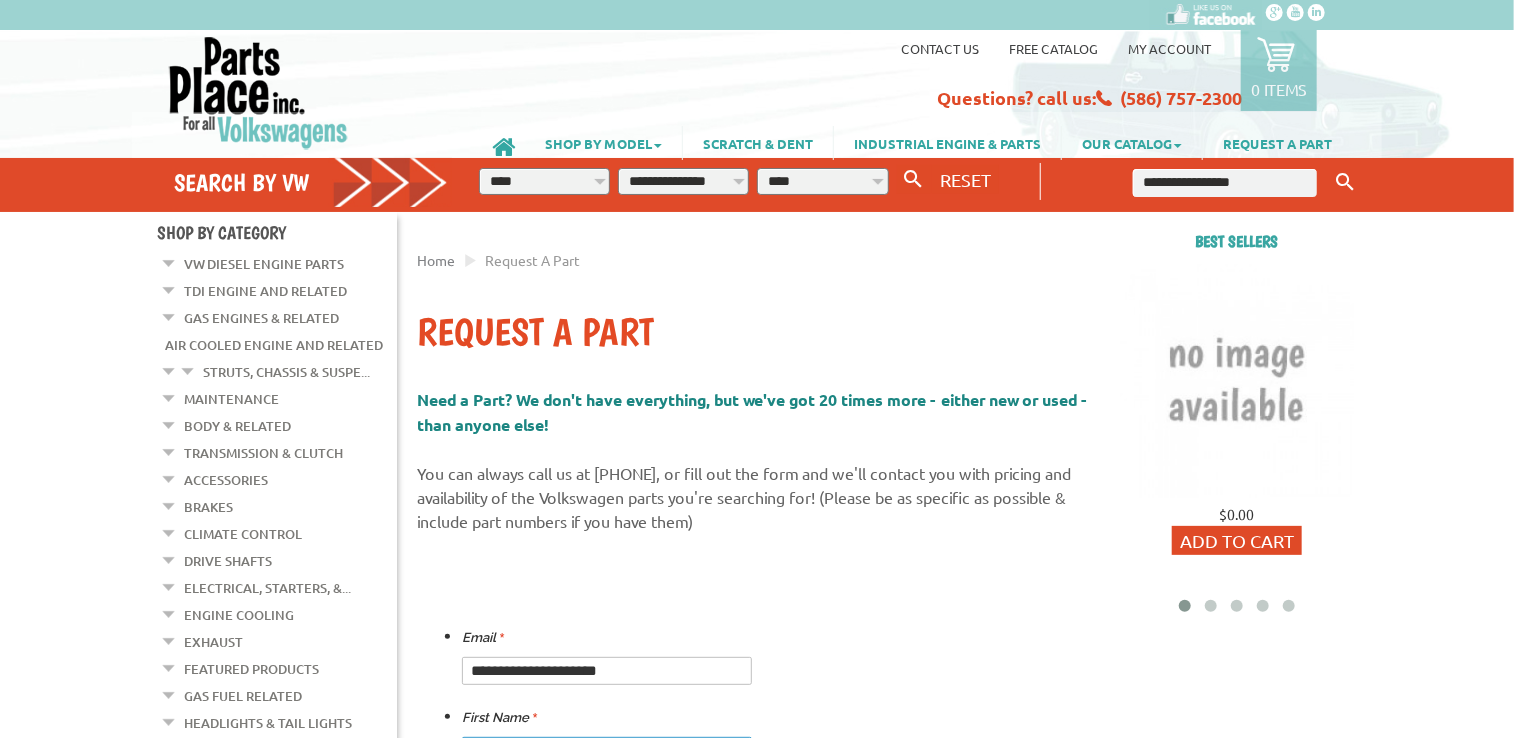 type on "****" 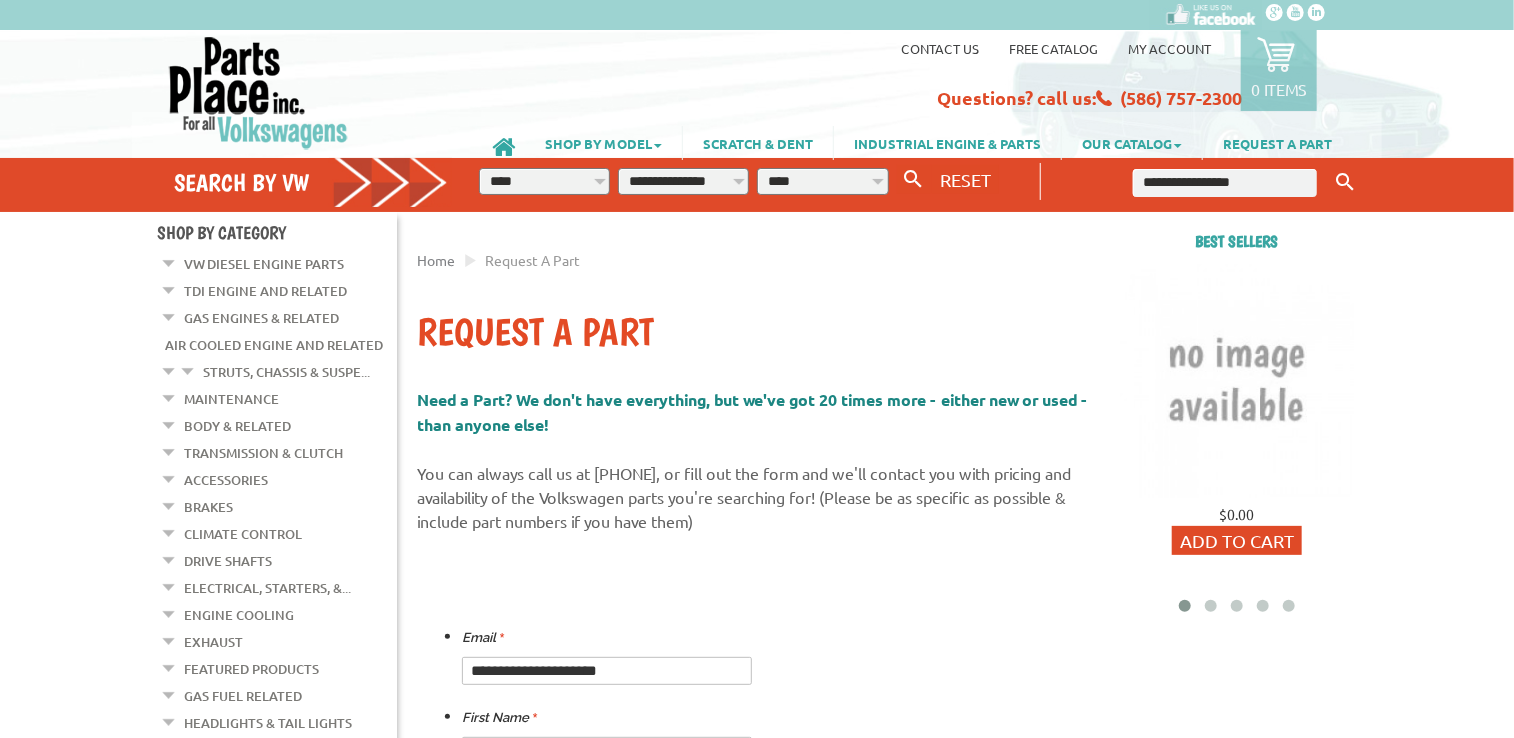 type on "**********" 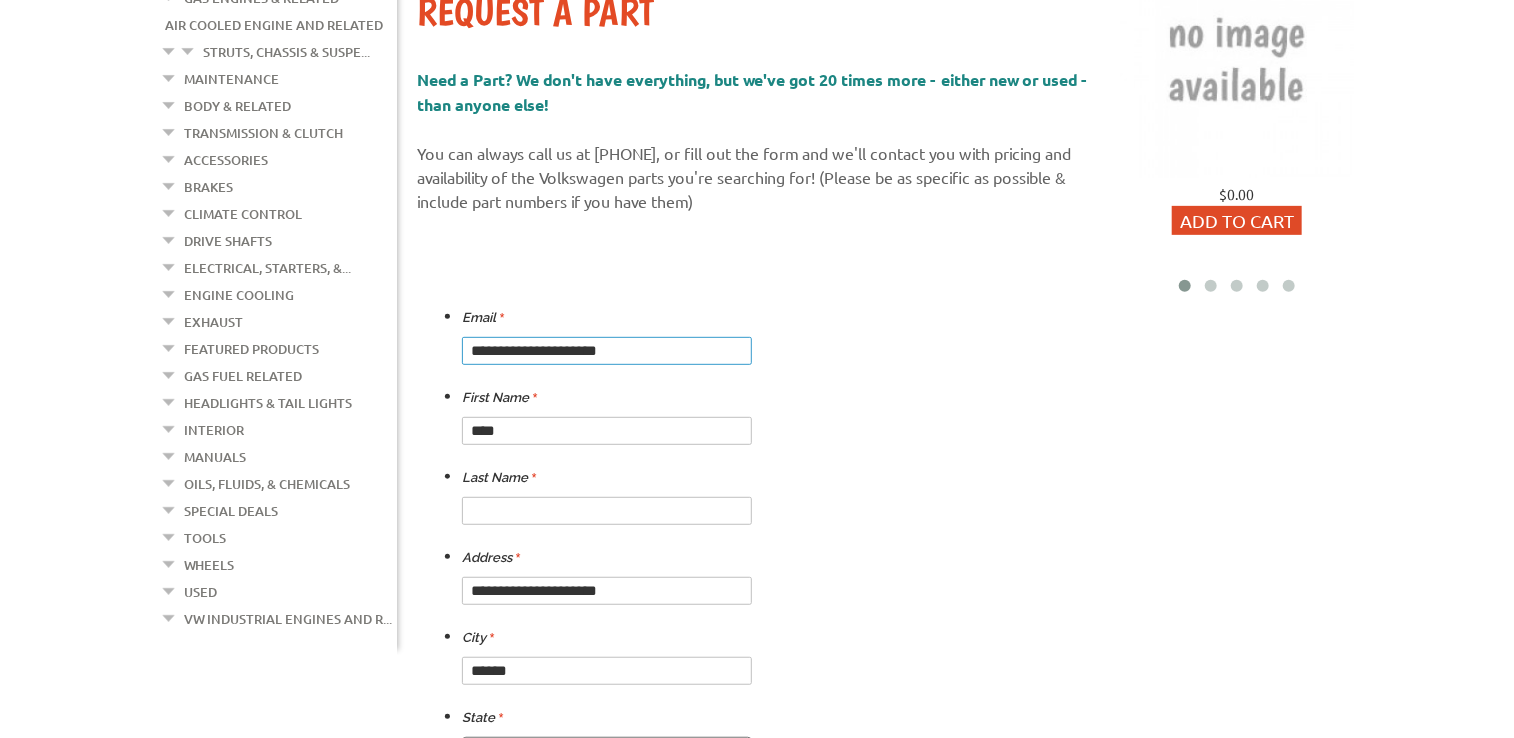 scroll, scrollTop: 327, scrollLeft: 0, axis: vertical 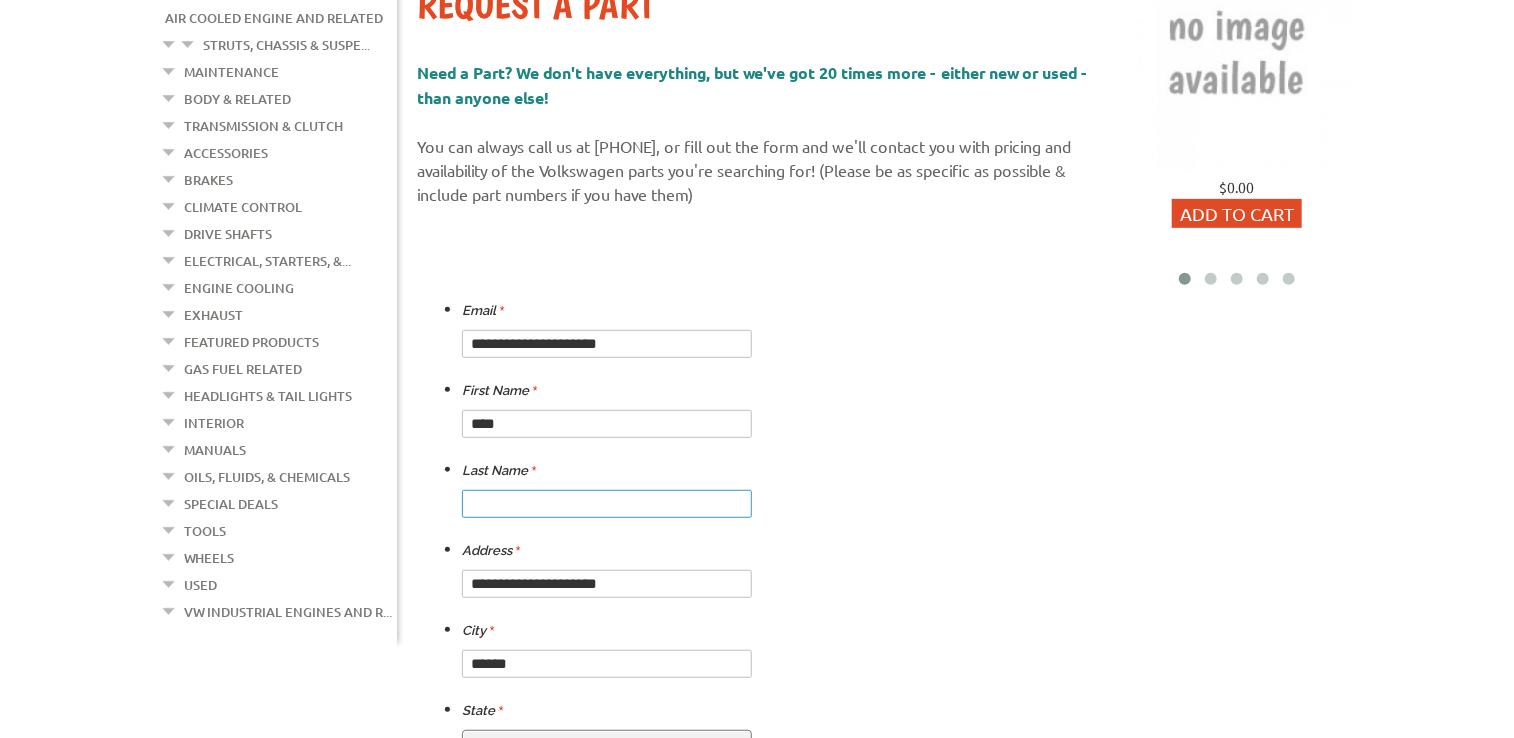 click at bounding box center [607, 504] 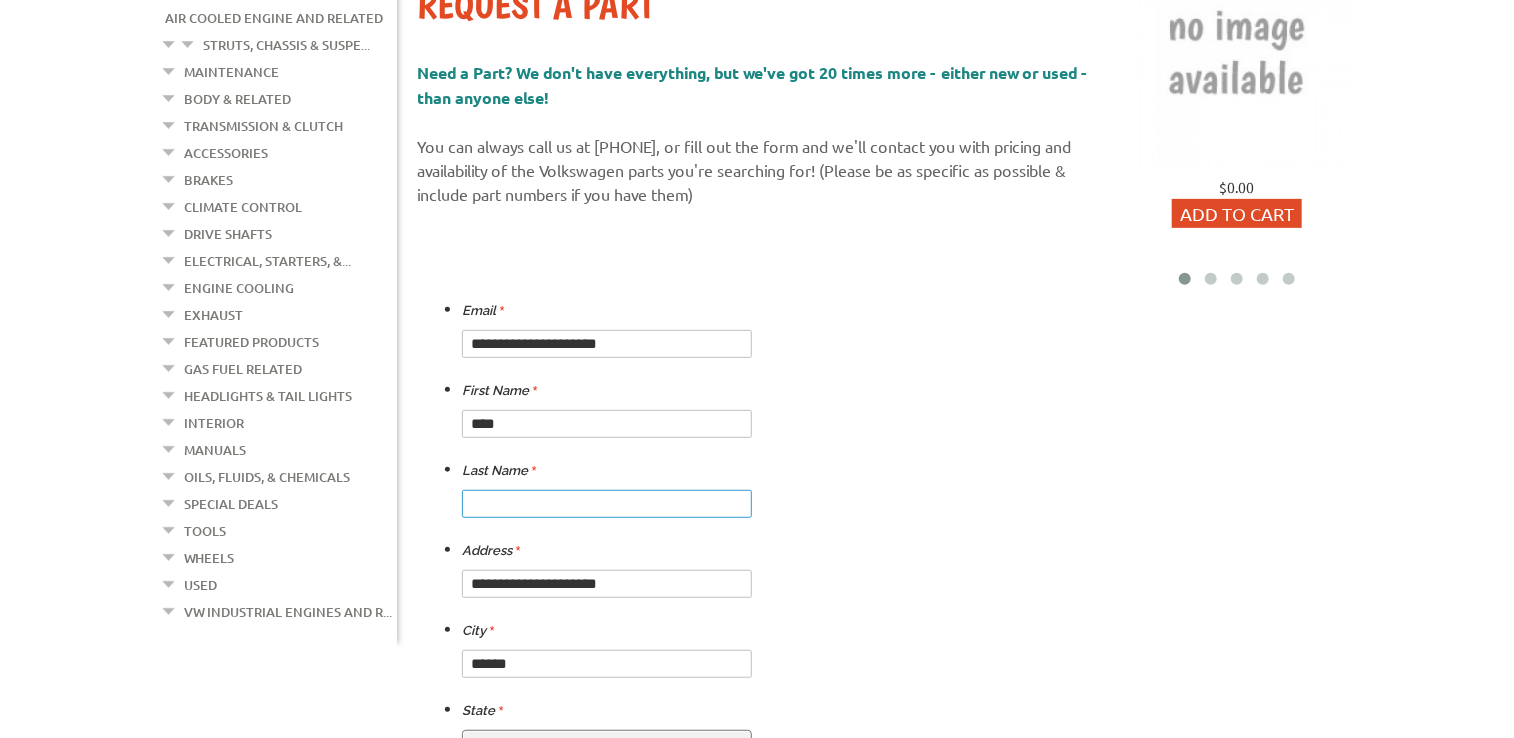 type on "**********" 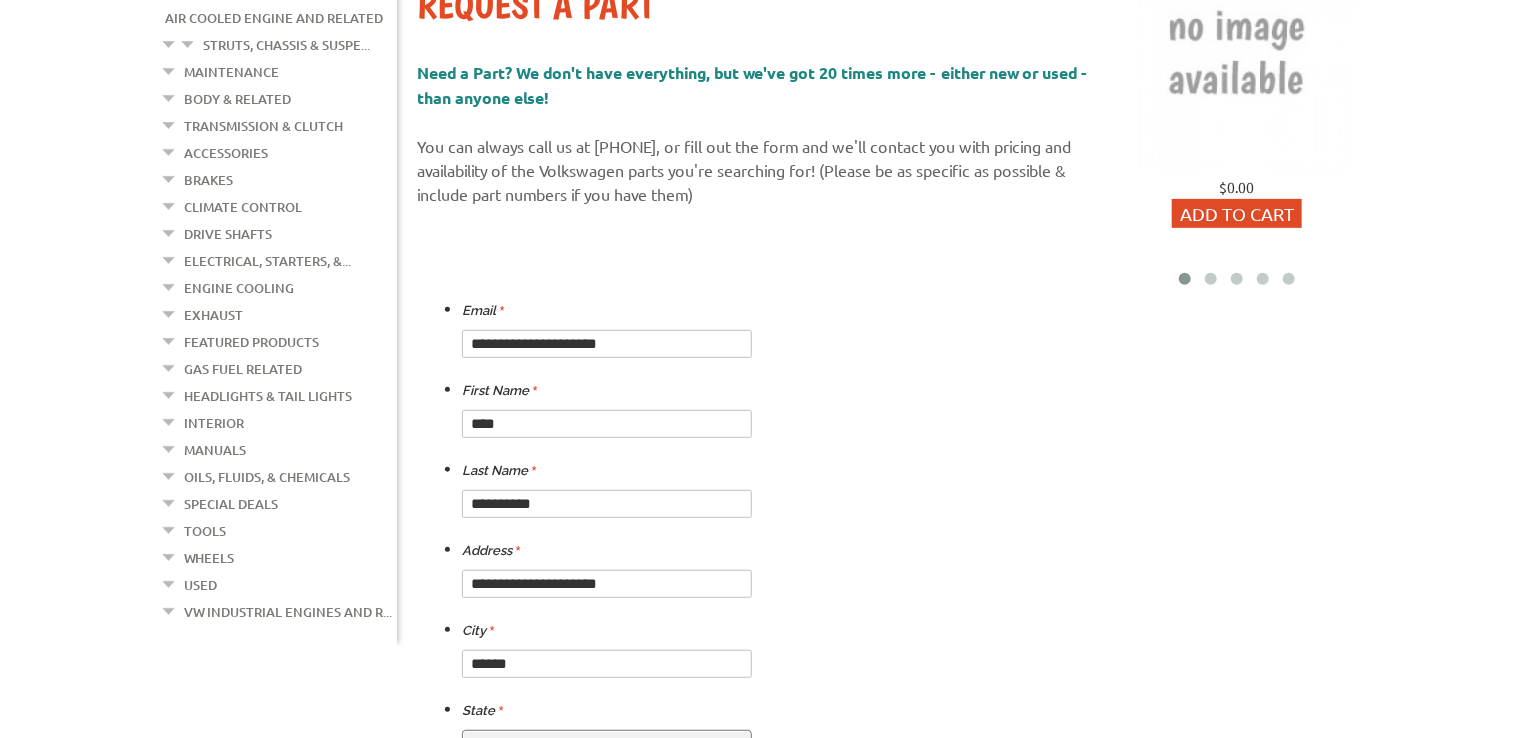 select on "******" 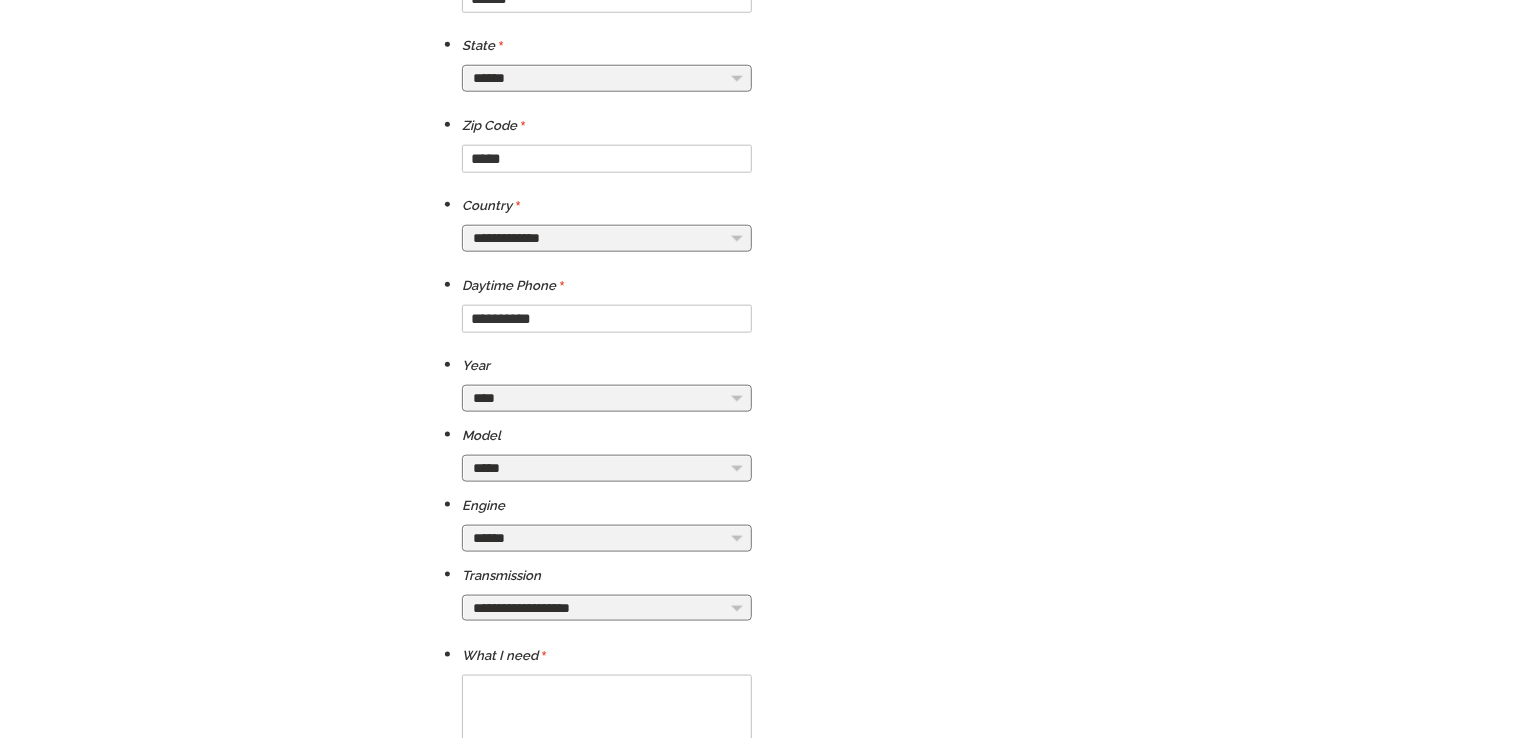scroll, scrollTop: 999, scrollLeft: 0, axis: vertical 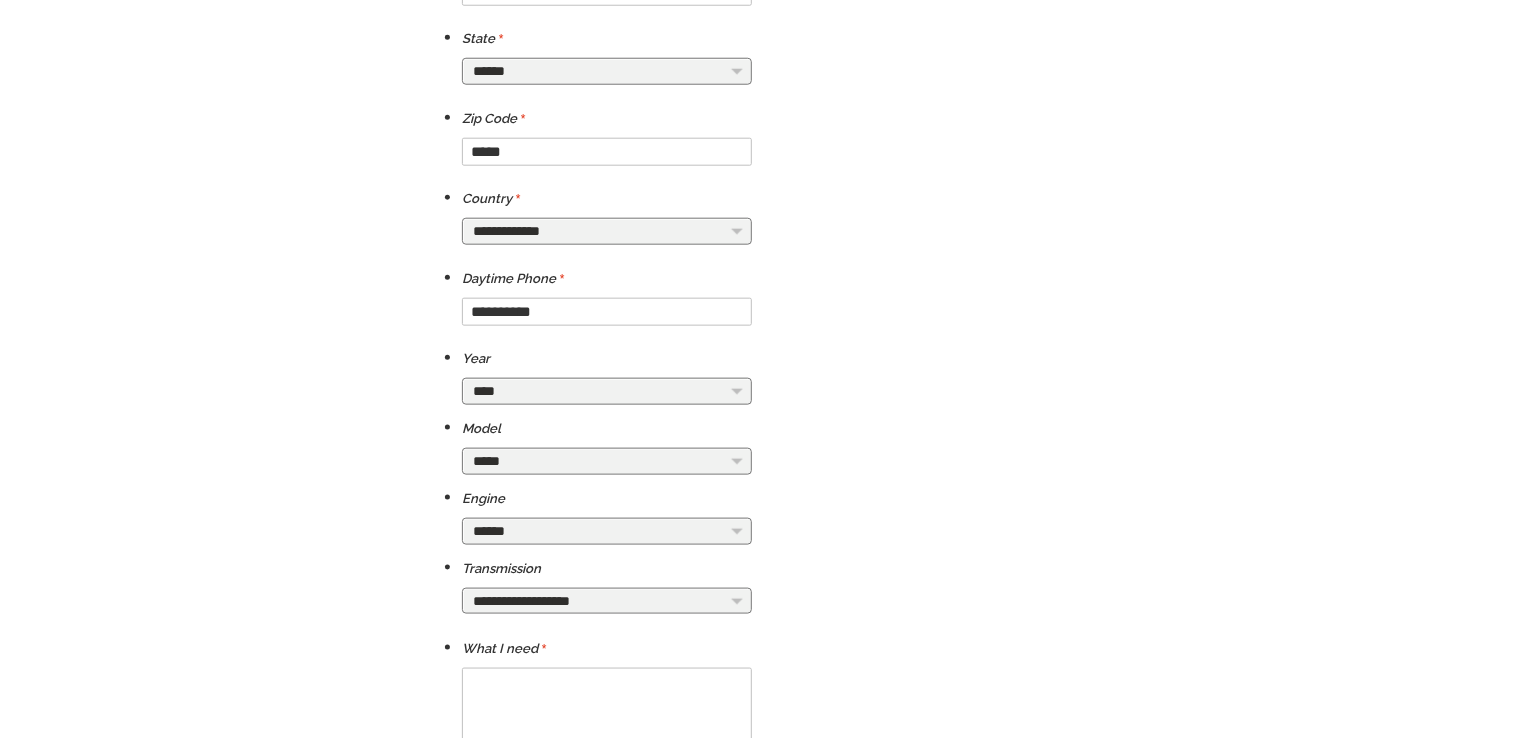 click on "**********" at bounding box center [607, 391] 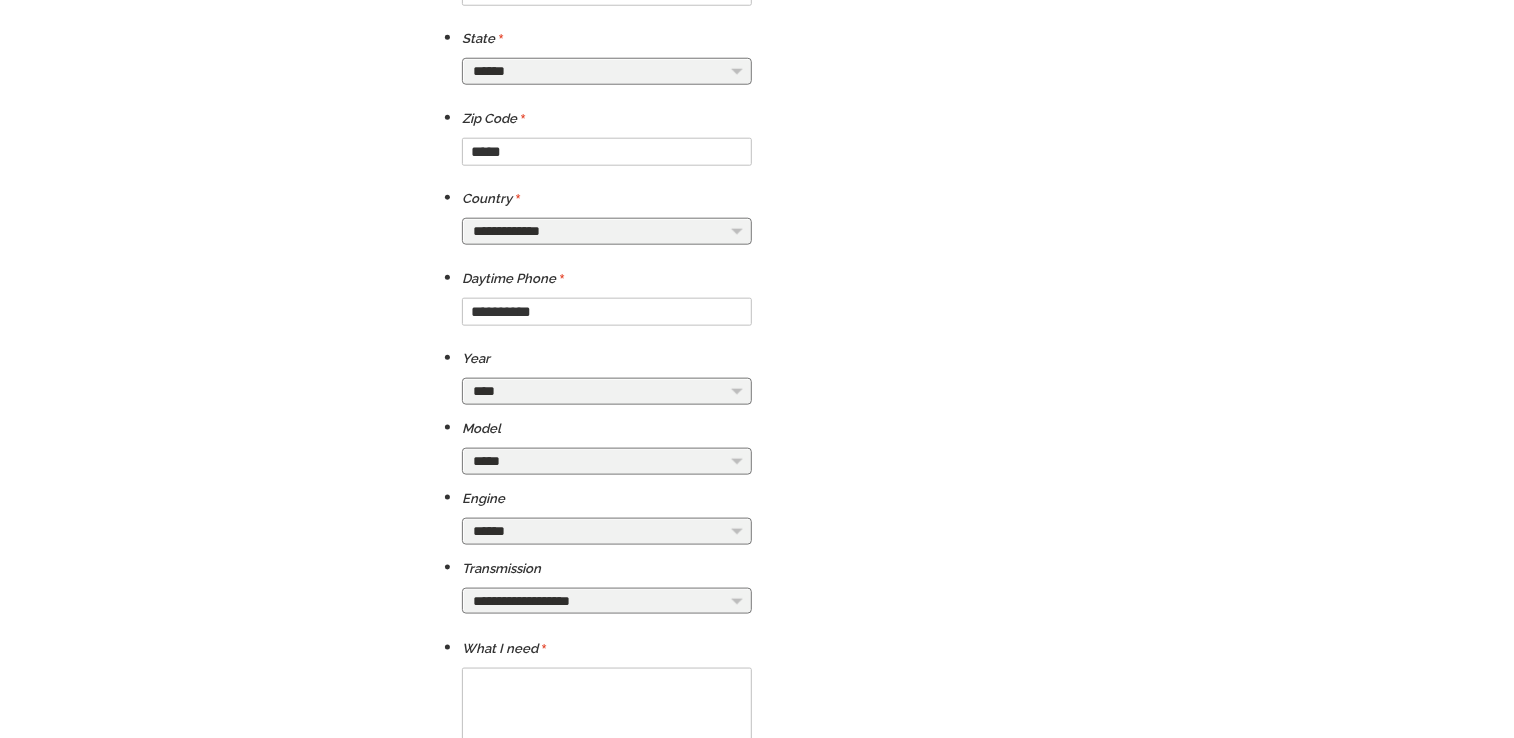 select on "*********" 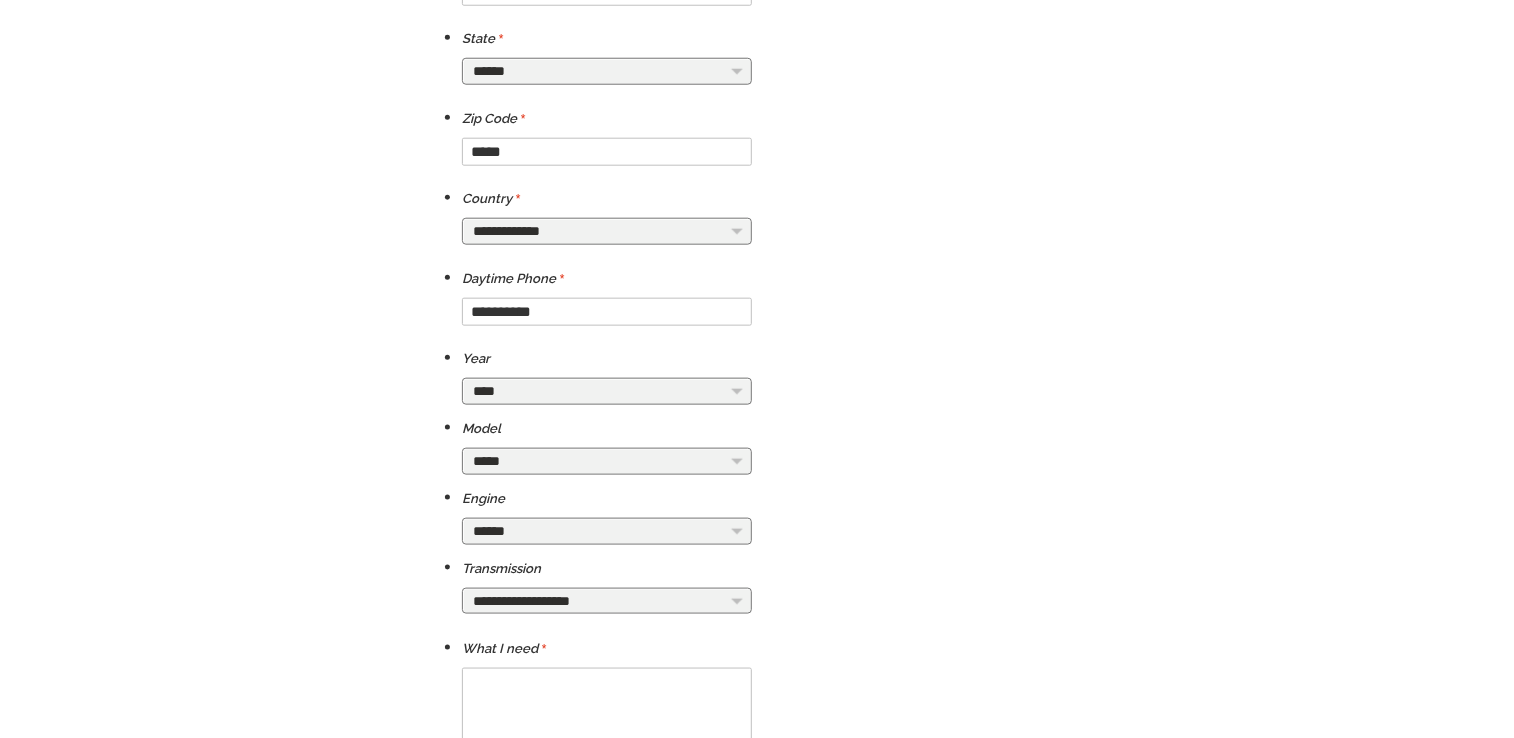 click on "**********" at bounding box center [607, 391] 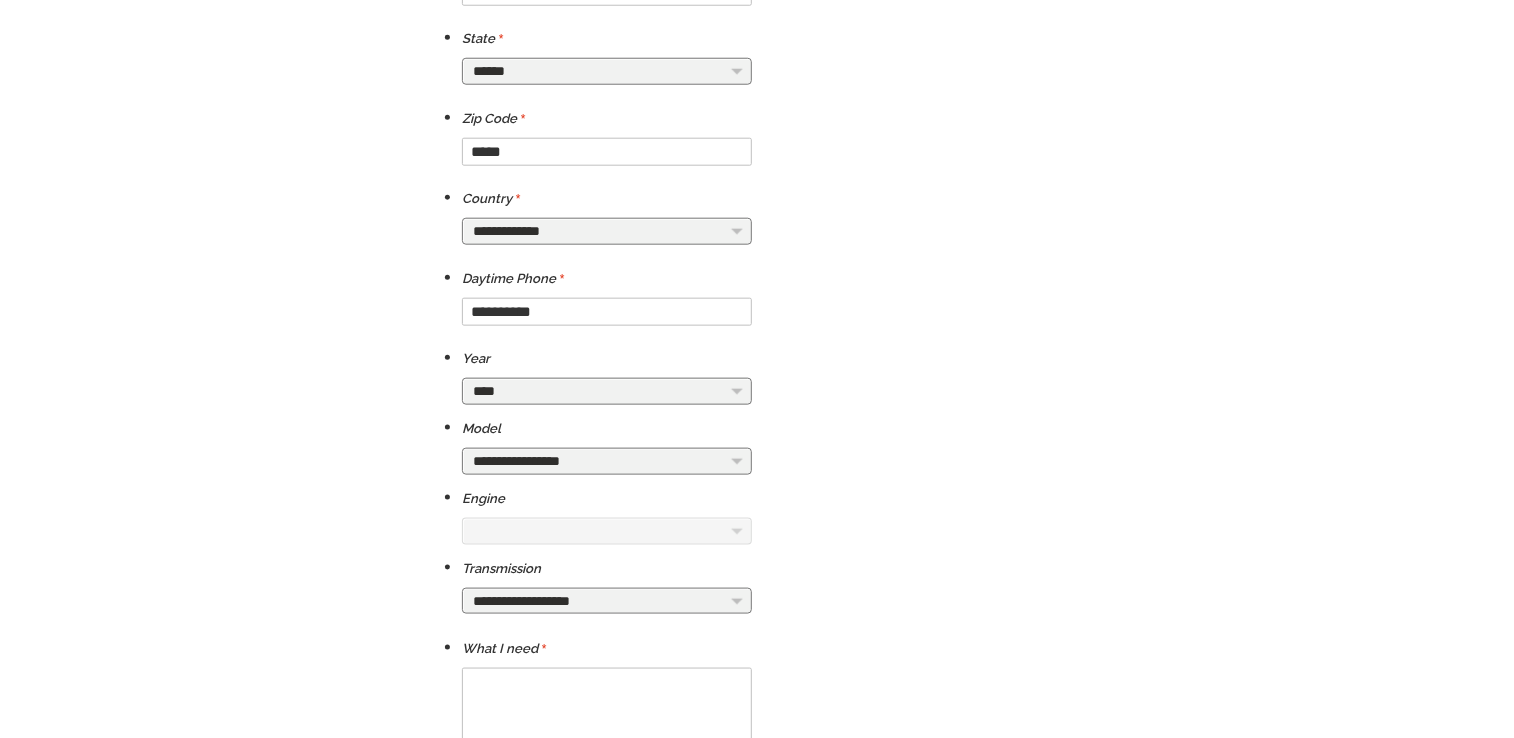 click on "**********" at bounding box center (607, 461) 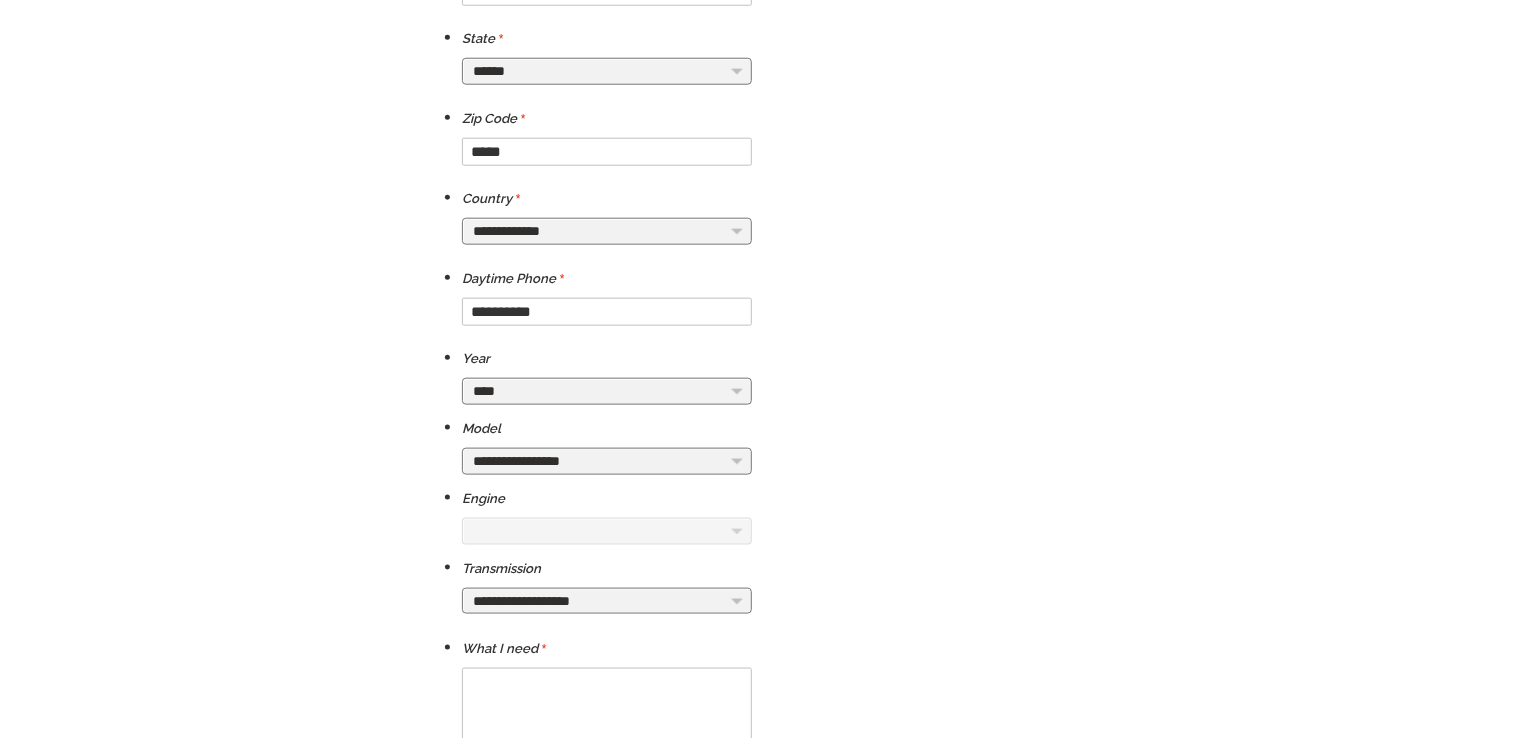 select on "*********" 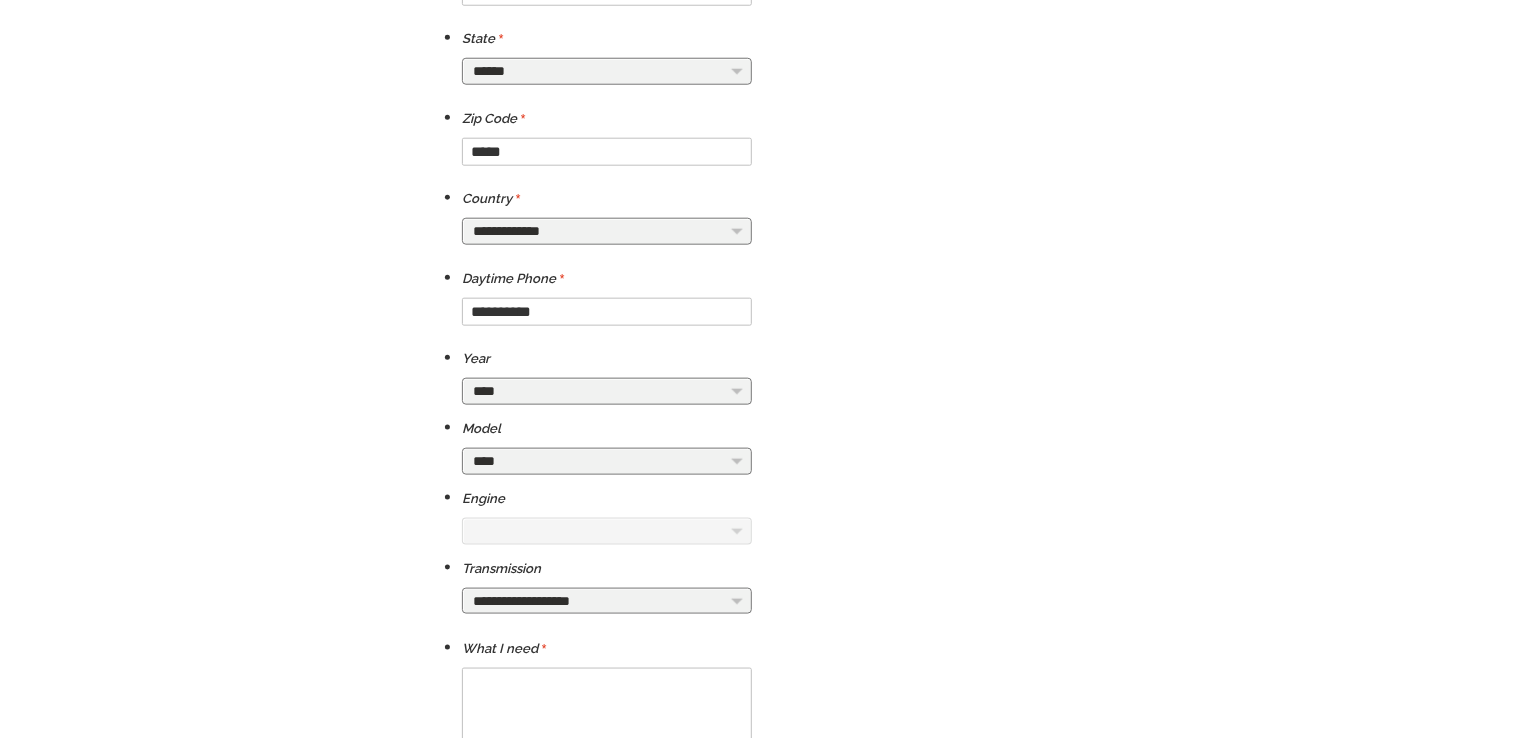 click on "**********" at bounding box center (607, 461) 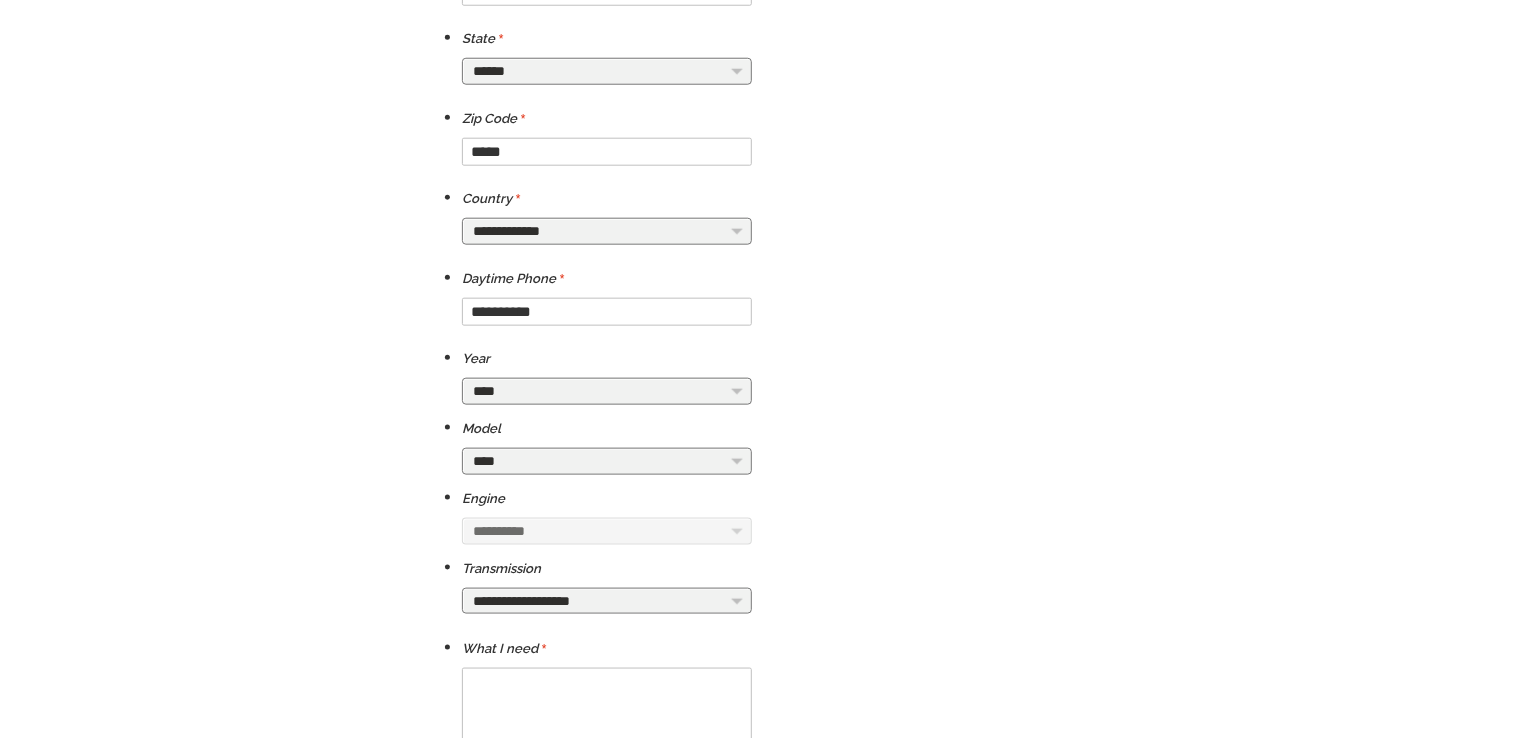 select on "*********" 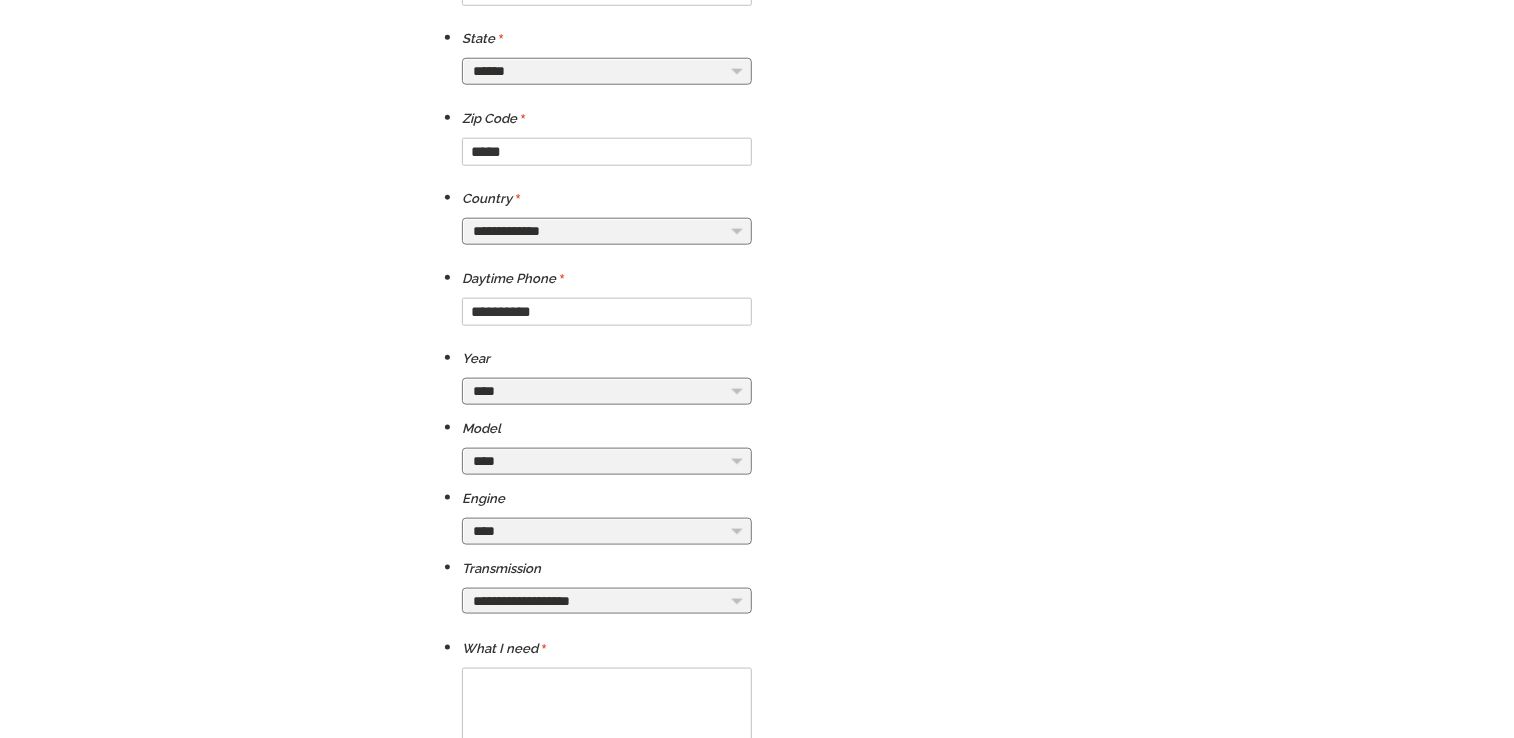 click on "**********" at bounding box center (607, 601) 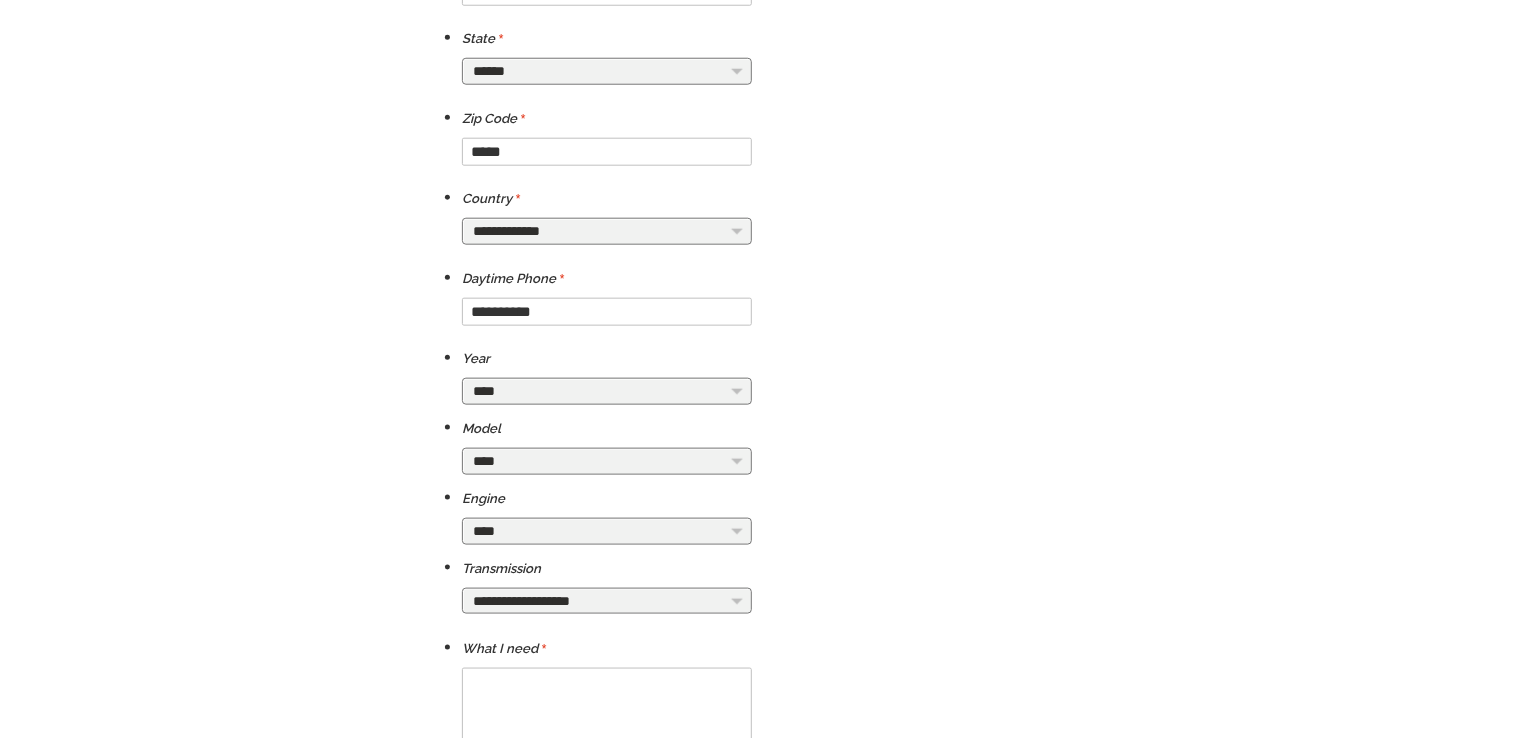 select on "***" 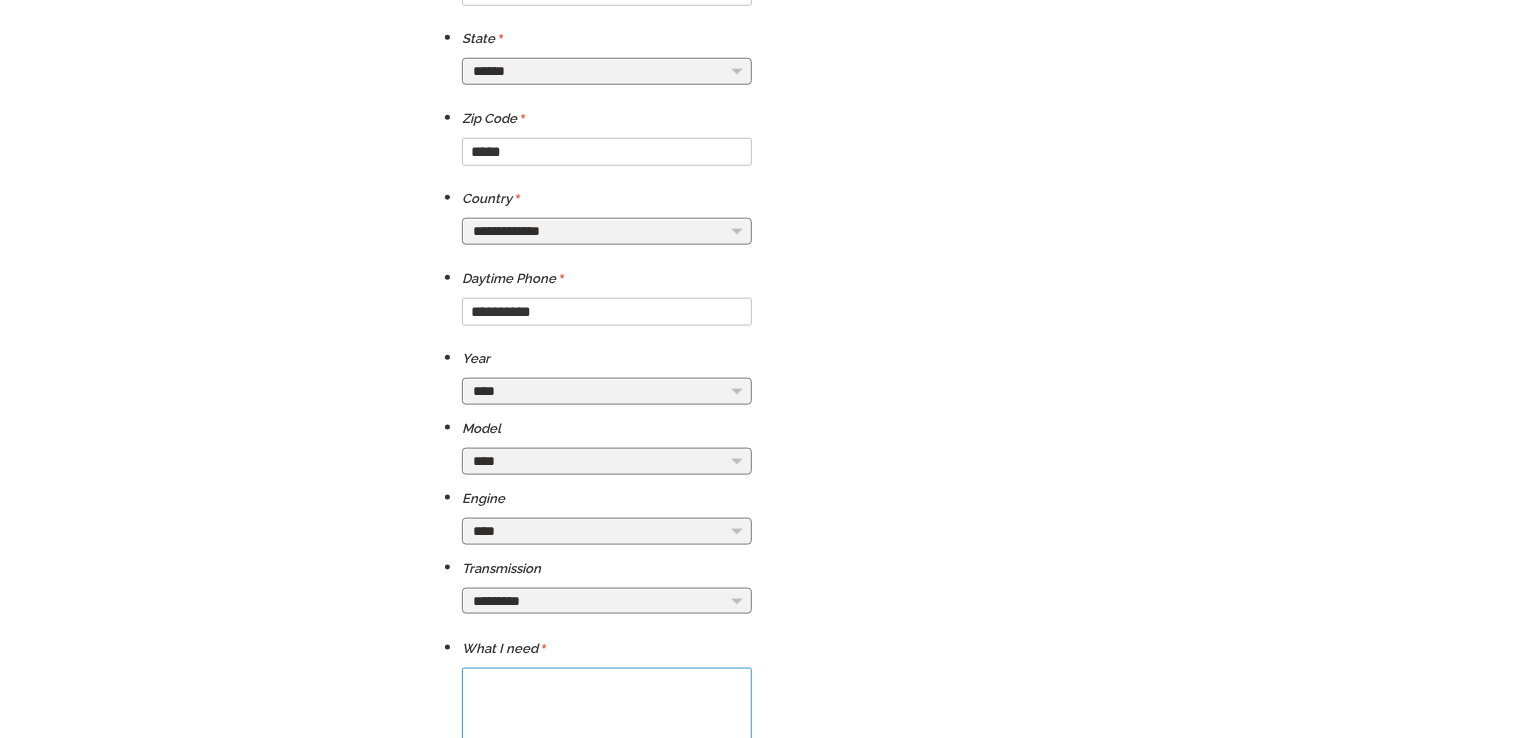 click at bounding box center [607, 730] 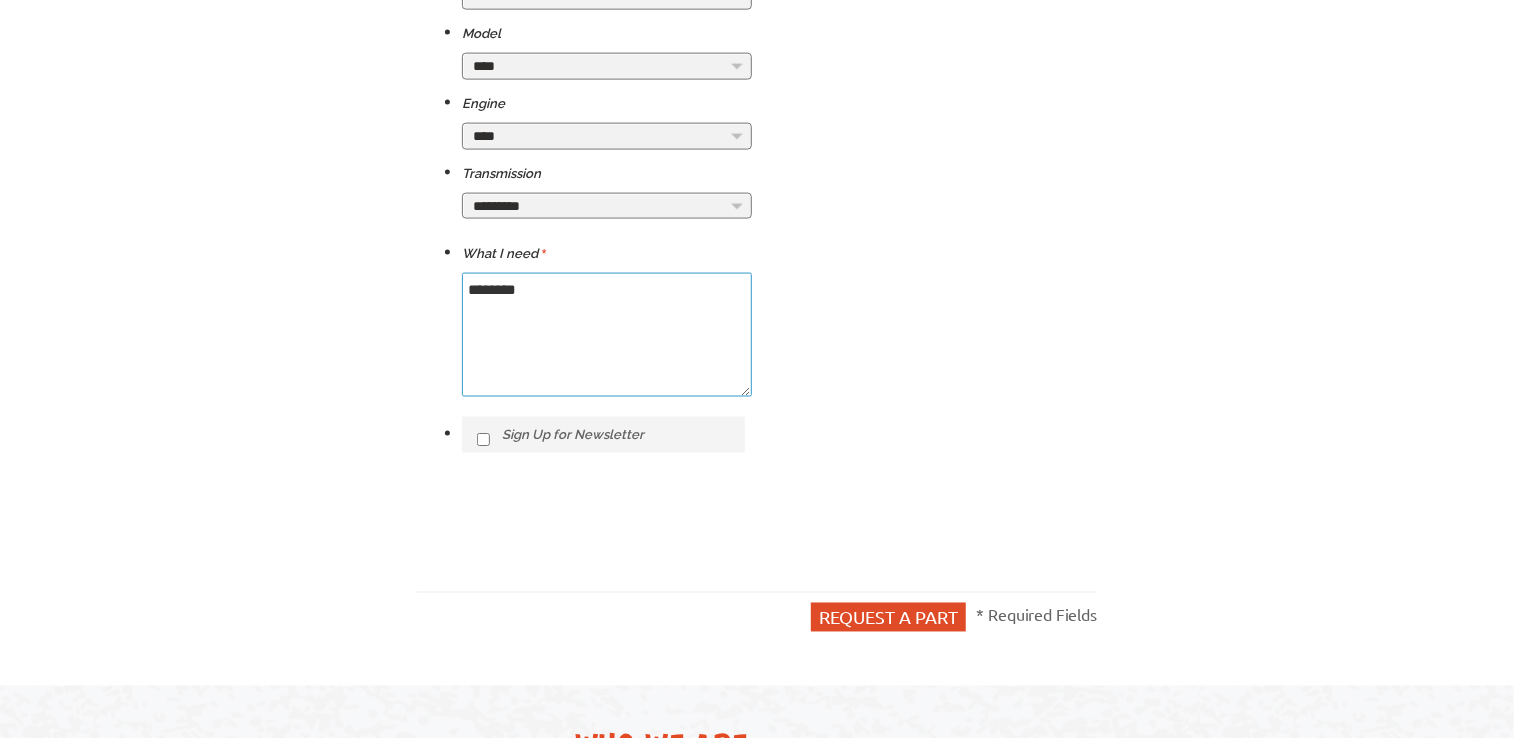 scroll, scrollTop: 999, scrollLeft: 0, axis: vertical 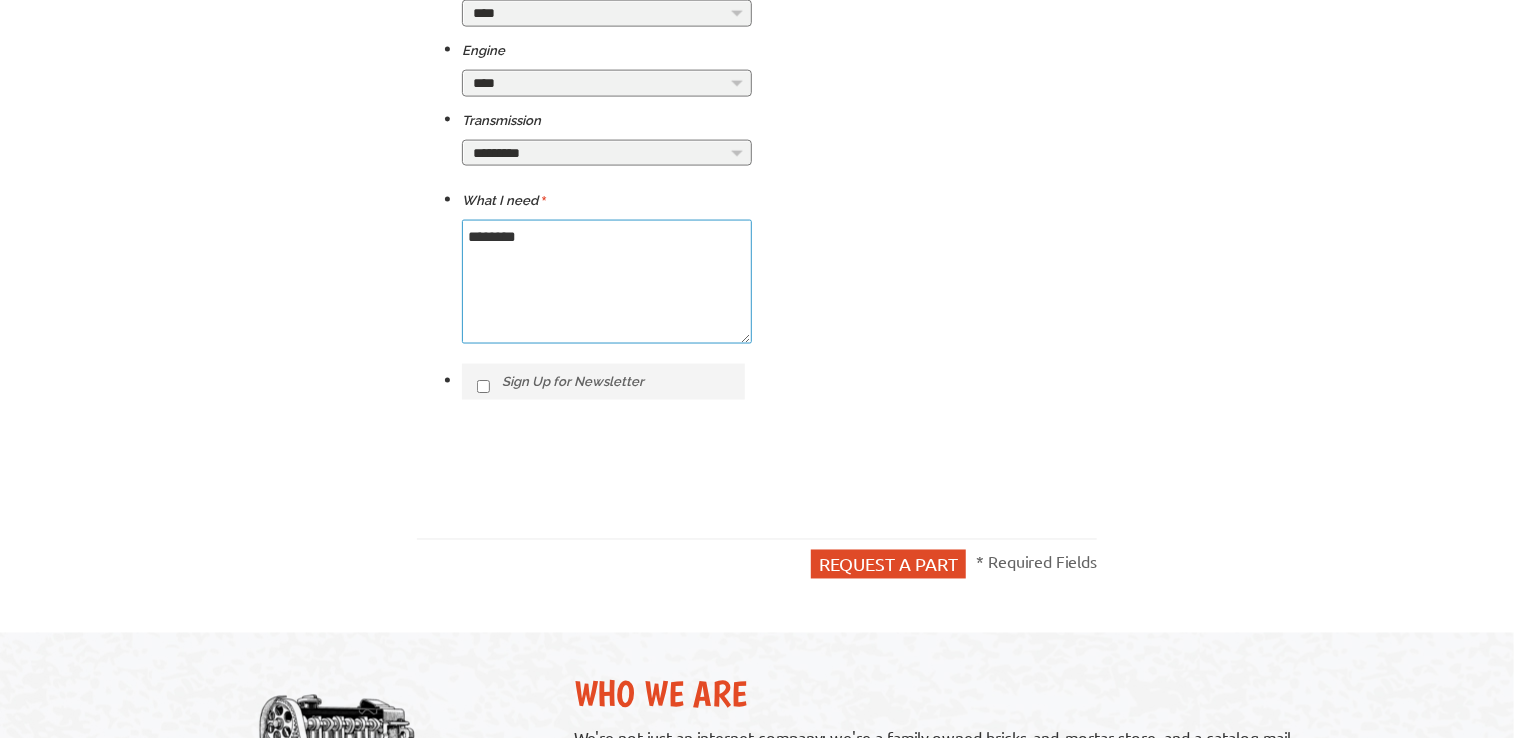 type on "********" 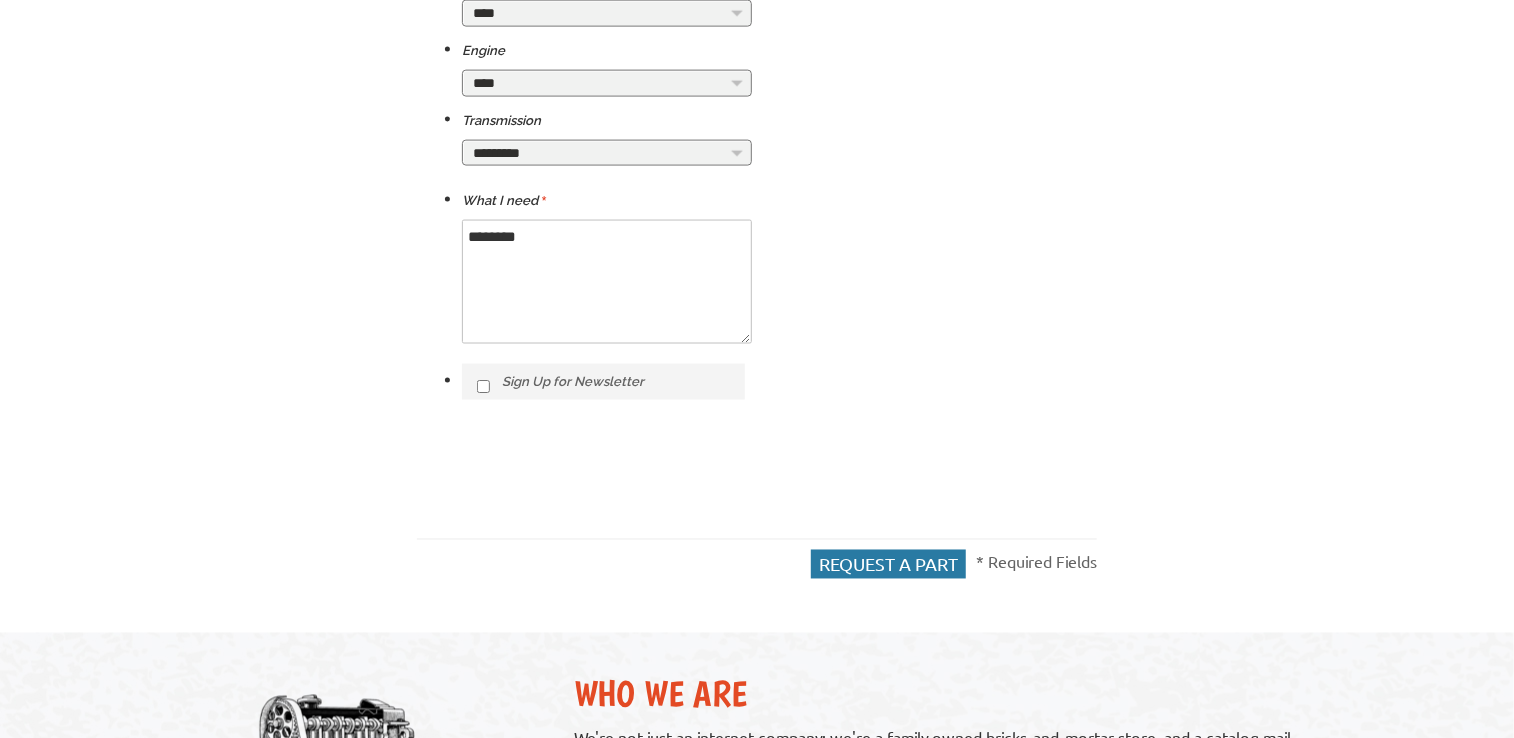 click on "Request a part" at bounding box center (888, 564) 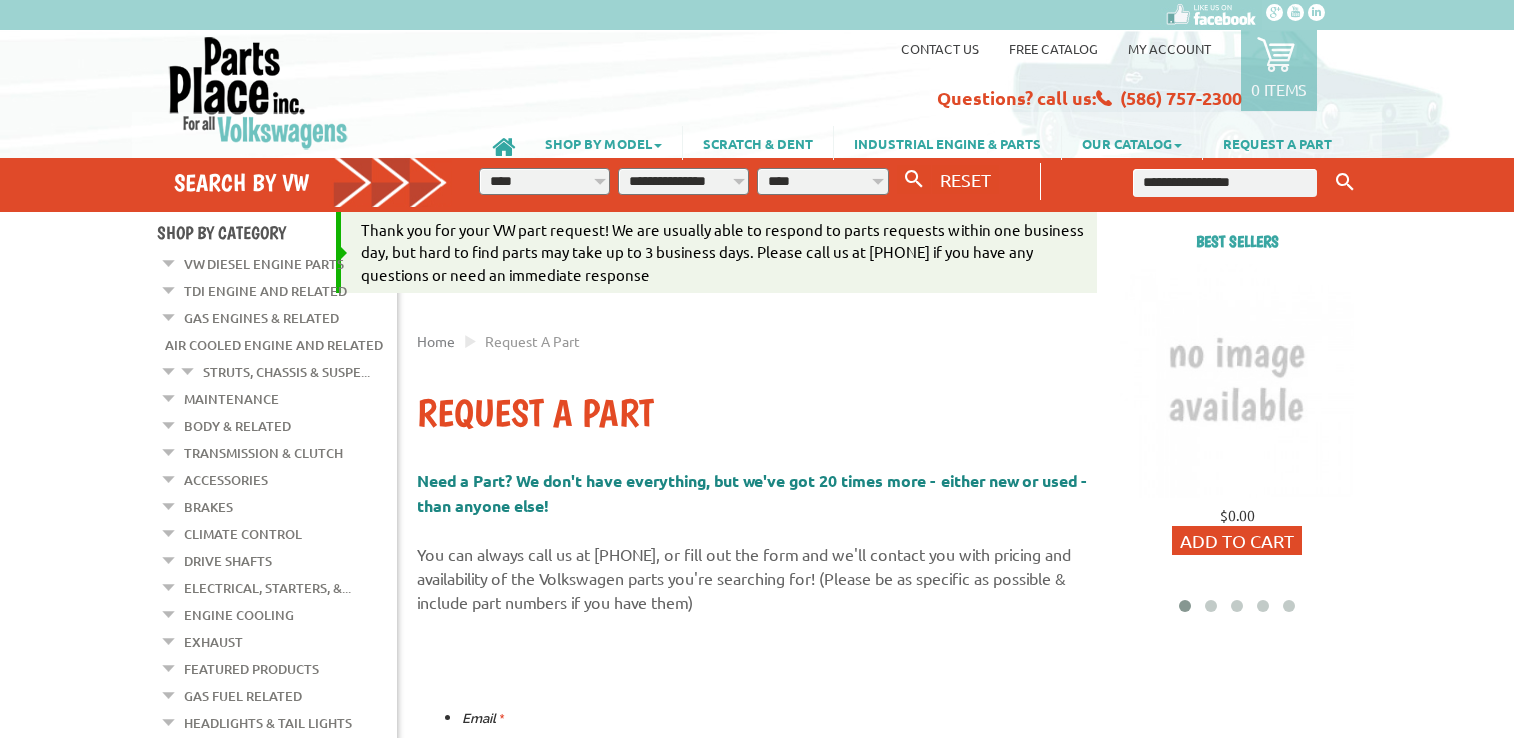 scroll, scrollTop: 0, scrollLeft: 0, axis: both 